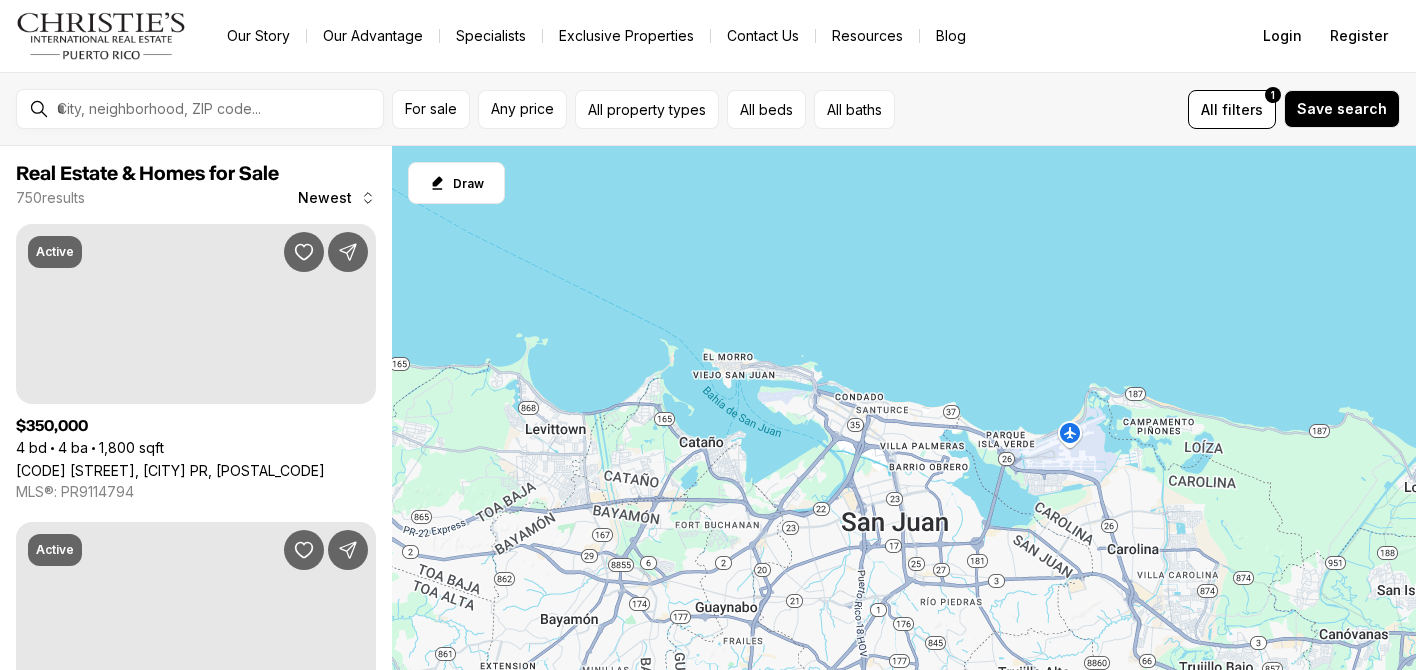 scroll, scrollTop: 0, scrollLeft: 0, axis: both 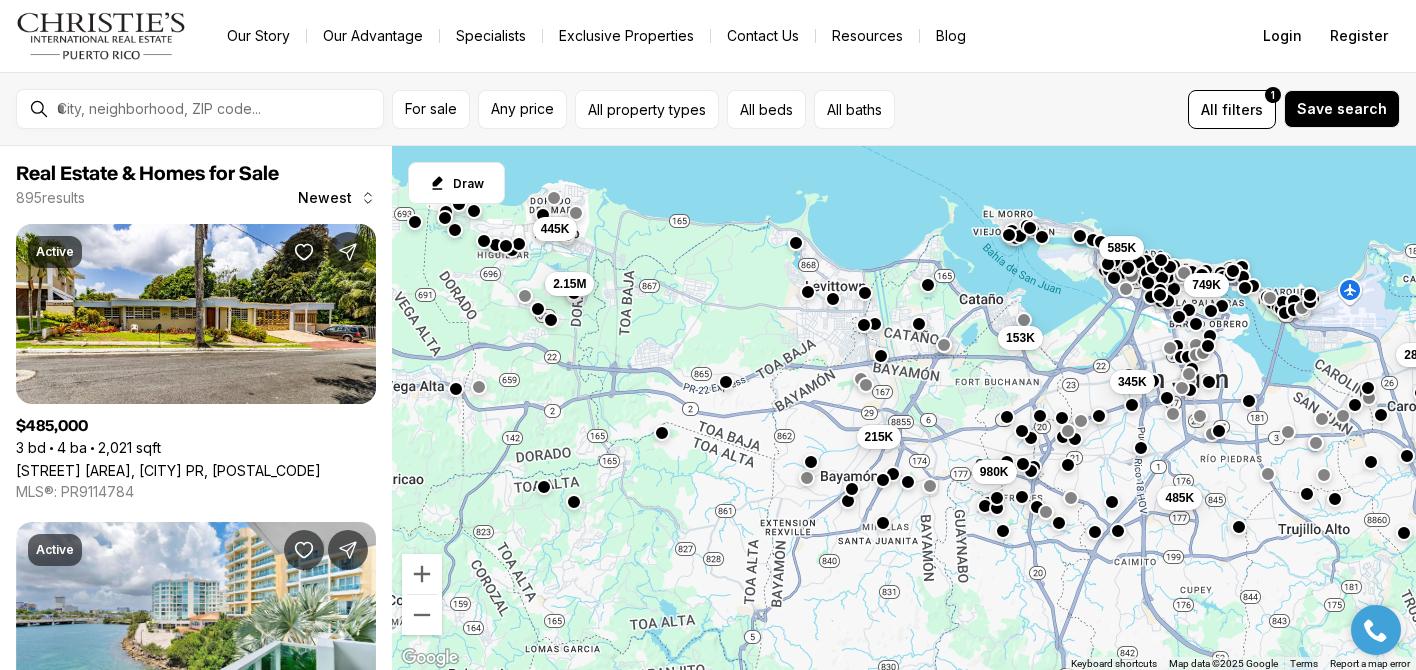 drag, startPoint x: 877, startPoint y: 522, endPoint x: 883, endPoint y: 348, distance: 174.10342 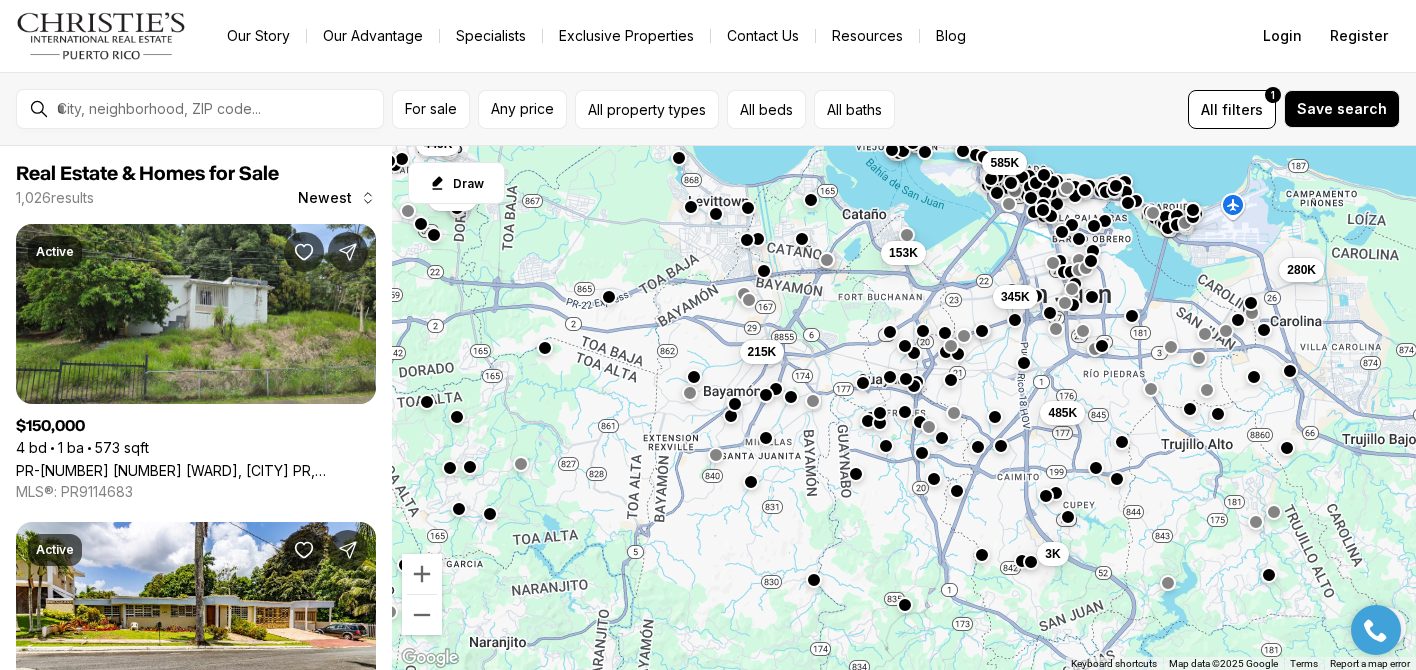 drag, startPoint x: 1115, startPoint y: 481, endPoint x: 987, endPoint y: 430, distance: 137.78607 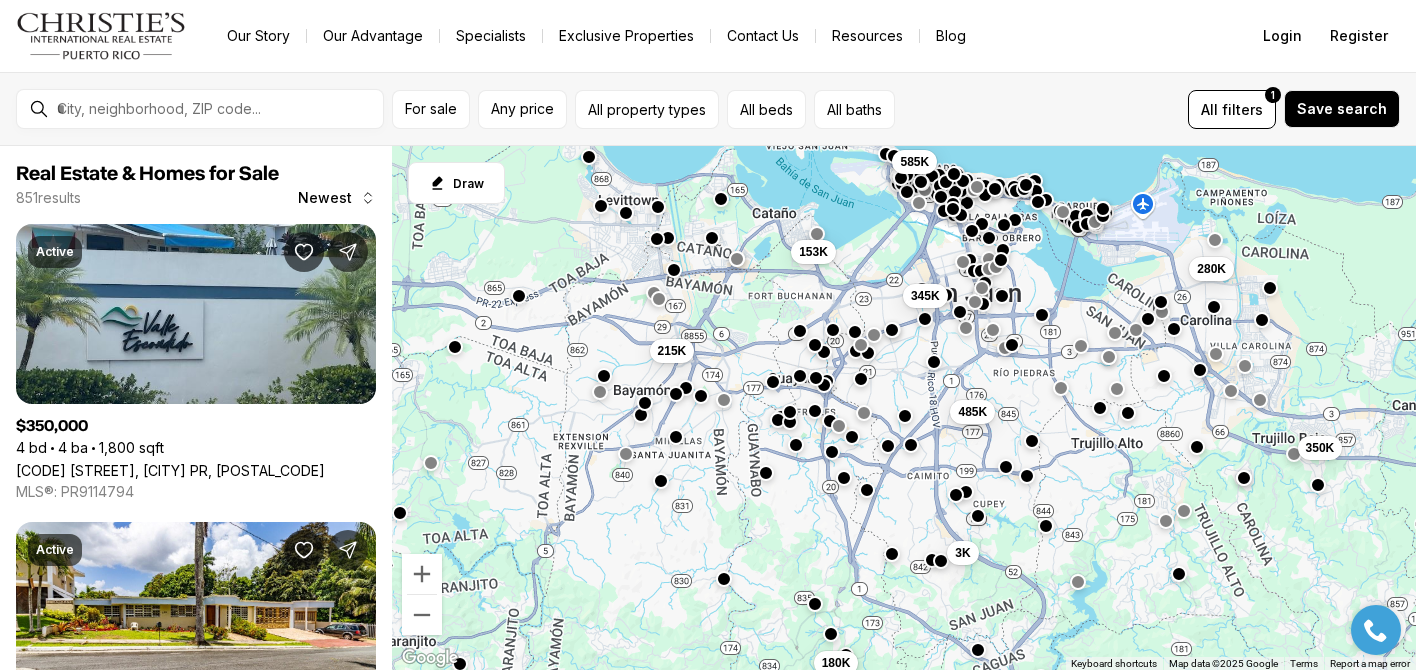 drag, startPoint x: 1150, startPoint y: 472, endPoint x: 1026, endPoint y: 475, distance: 124.036285 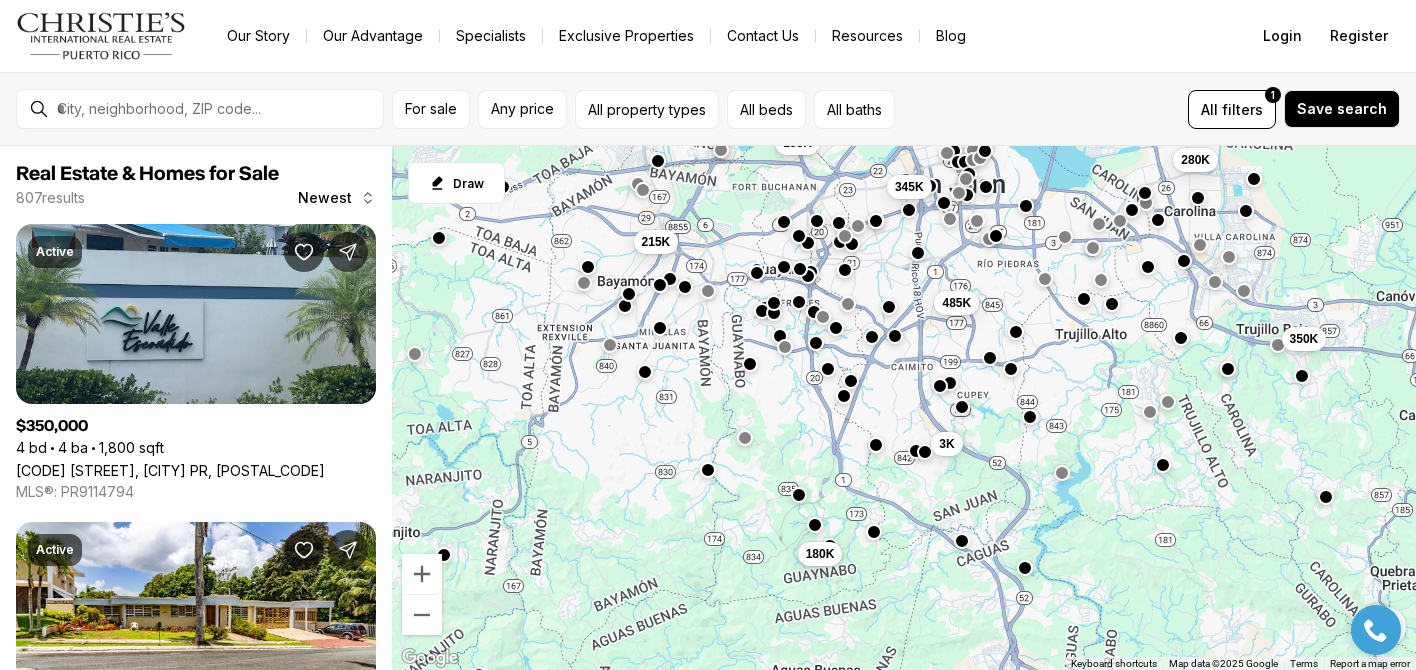 drag, startPoint x: 901, startPoint y: 495, endPoint x: 882, endPoint y: 385, distance: 111.62885 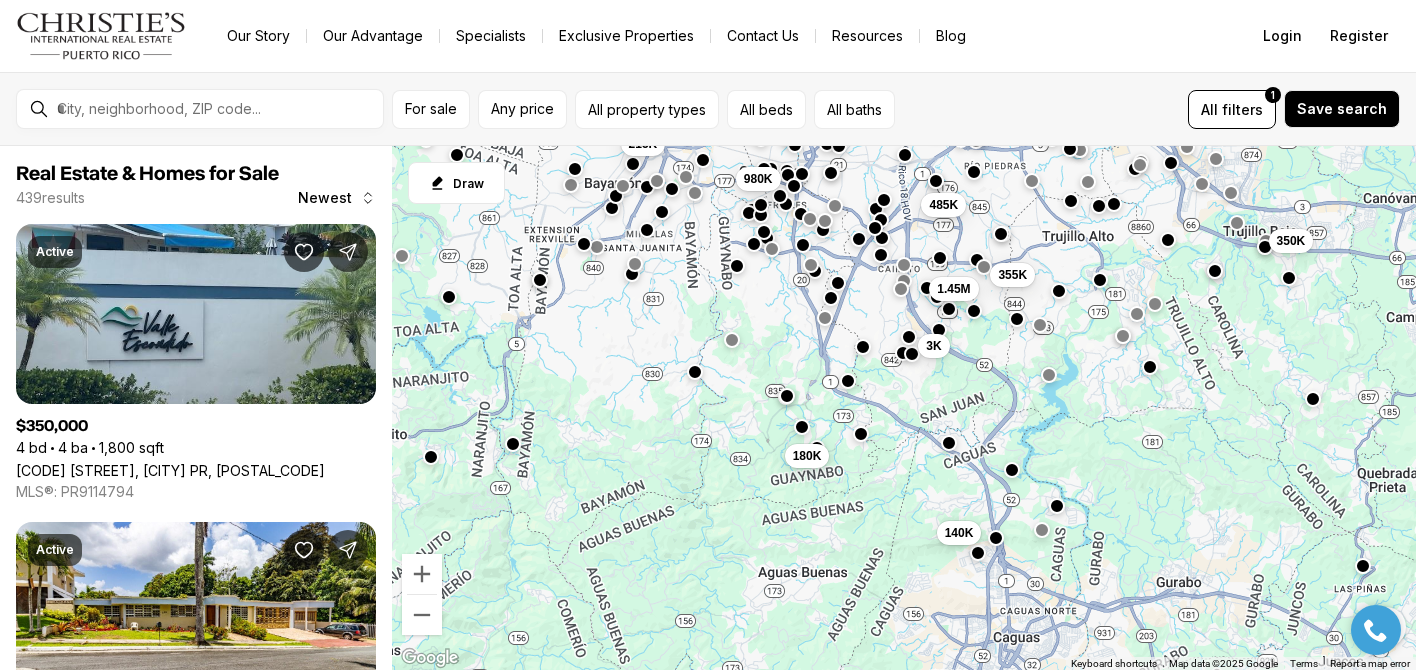 drag, startPoint x: 1051, startPoint y: 406, endPoint x: 1032, endPoint y: 311, distance: 96.88137 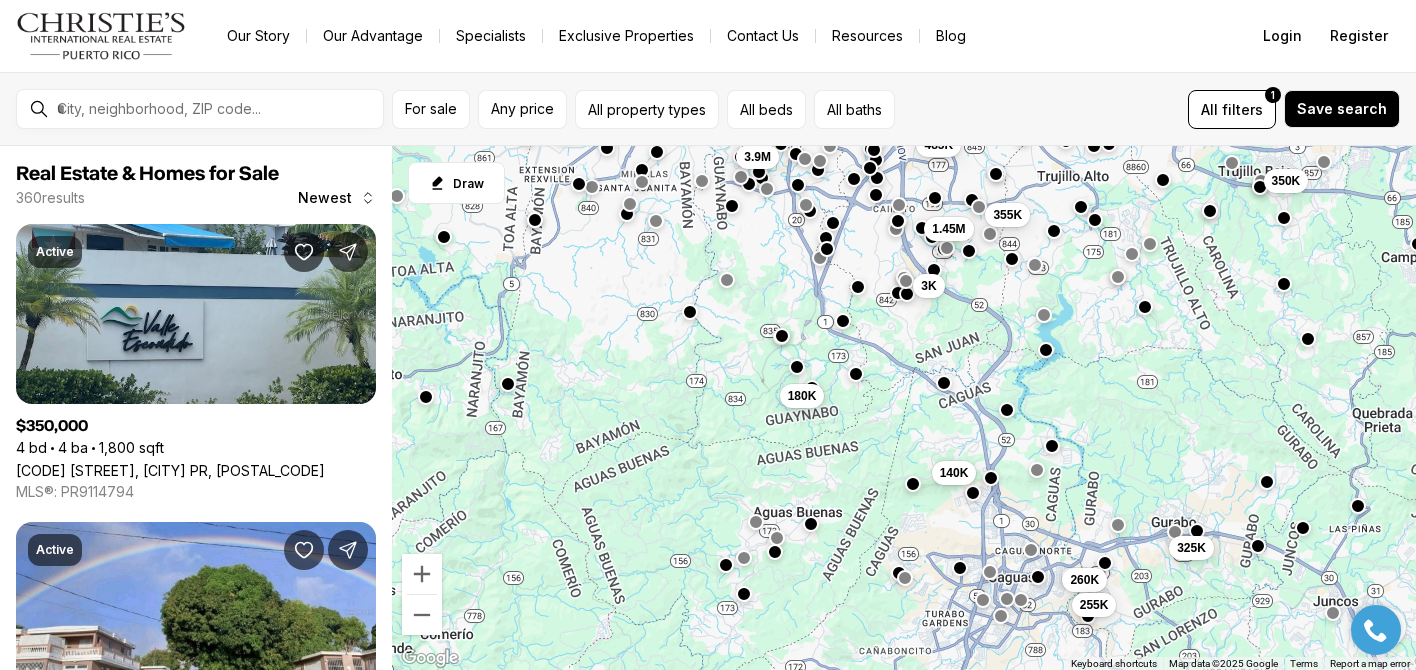 drag, startPoint x: 1151, startPoint y: 458, endPoint x: 1146, endPoint y: 362, distance: 96.13012 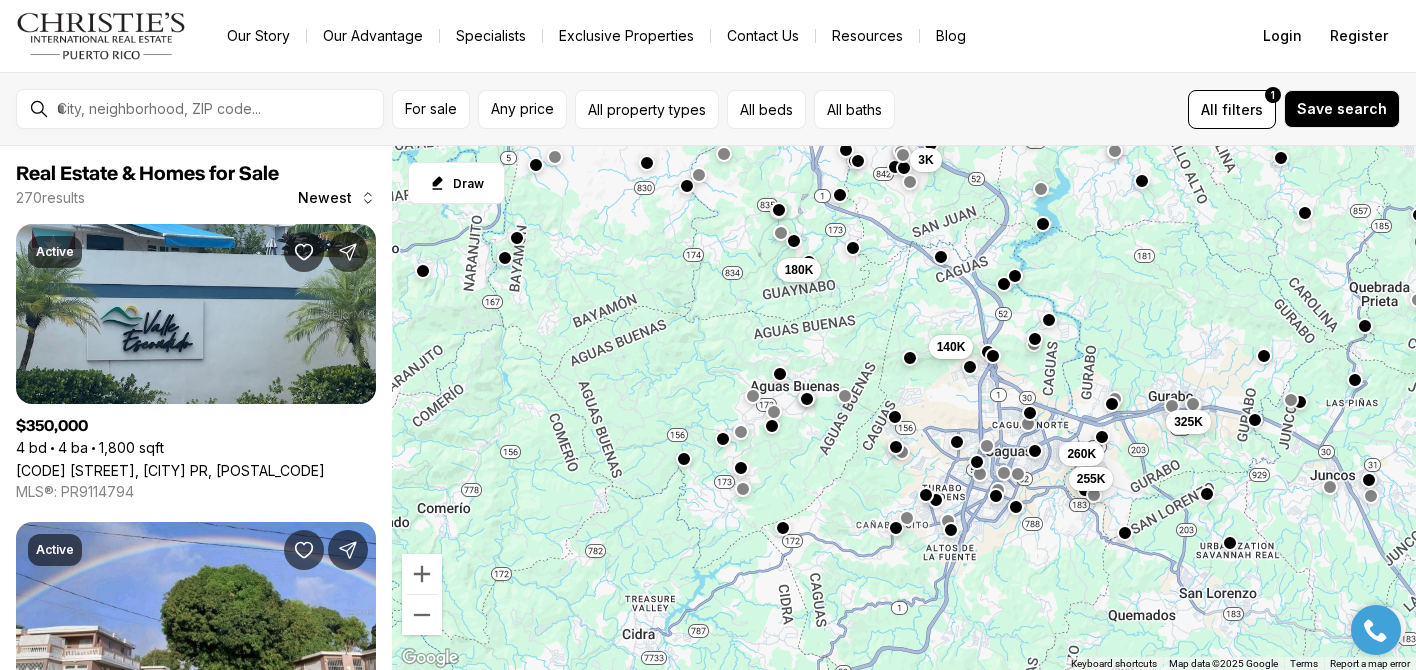 drag, startPoint x: 1058, startPoint y: 504, endPoint x: 1055, endPoint y: 376, distance: 128.03516 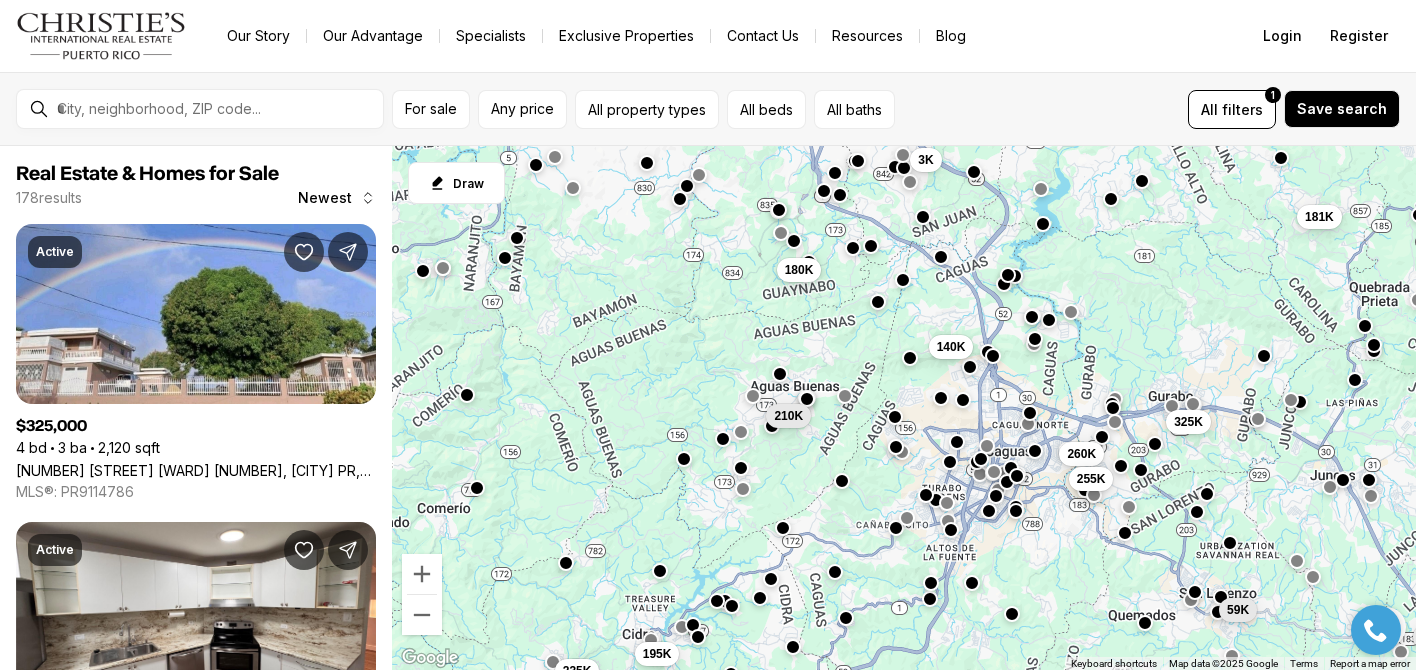 click on "3K 180K 181K 140K 260K 255K 325K 210K 240K 59K 235K 195K" at bounding box center [904, 408] 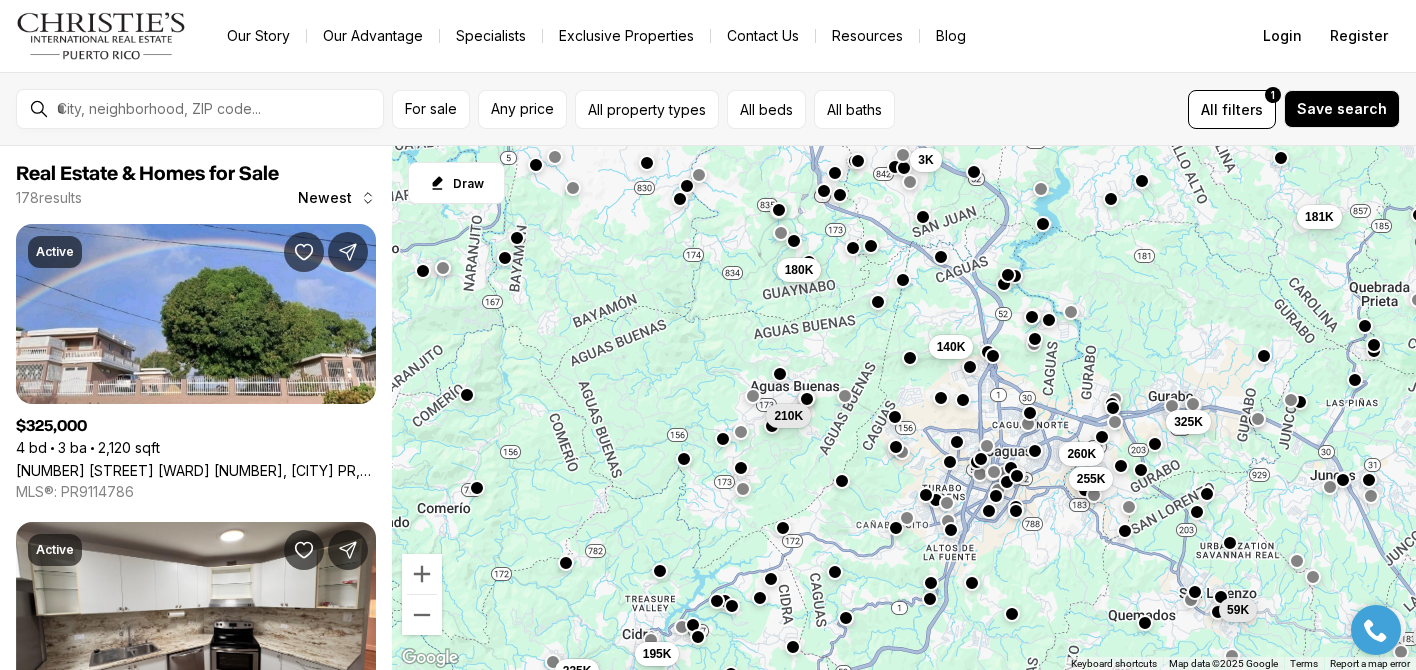click at bounding box center [1125, 531] 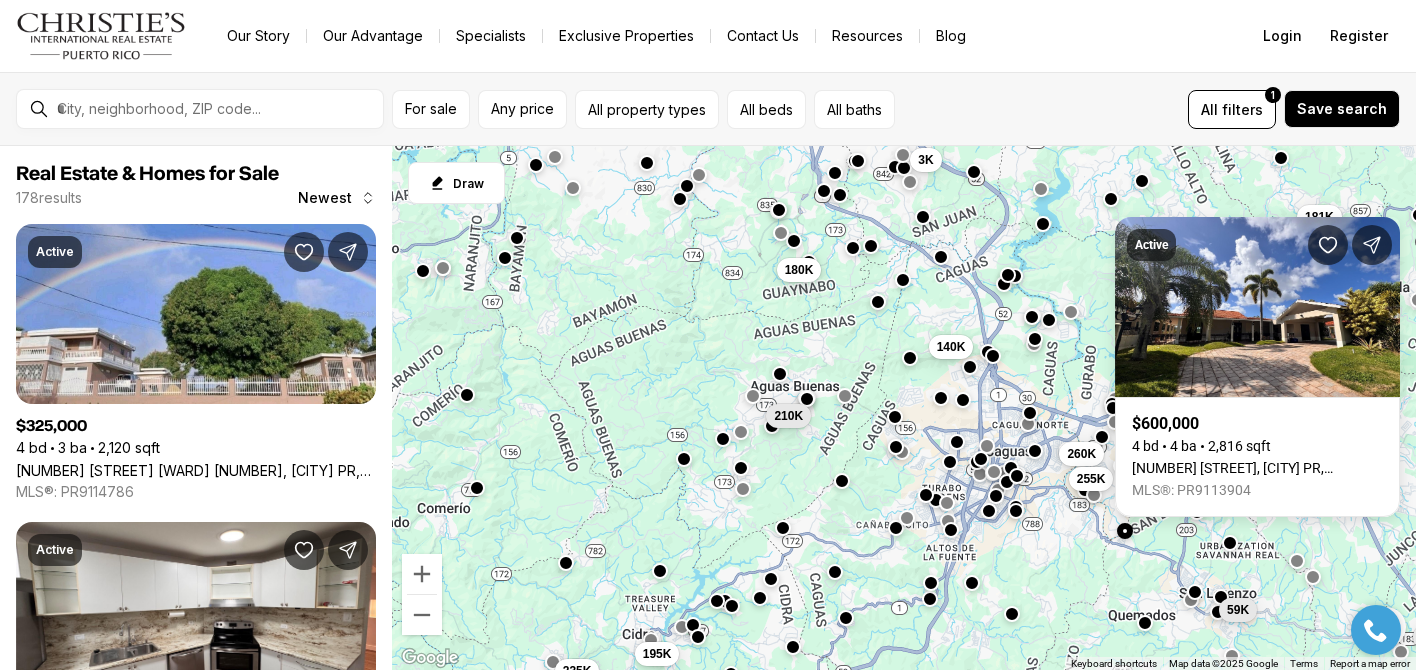 click on "3K 180K 181K 140K 260K 255K 325K 210K 240K 59K 235K 195K" at bounding box center (904, 408) 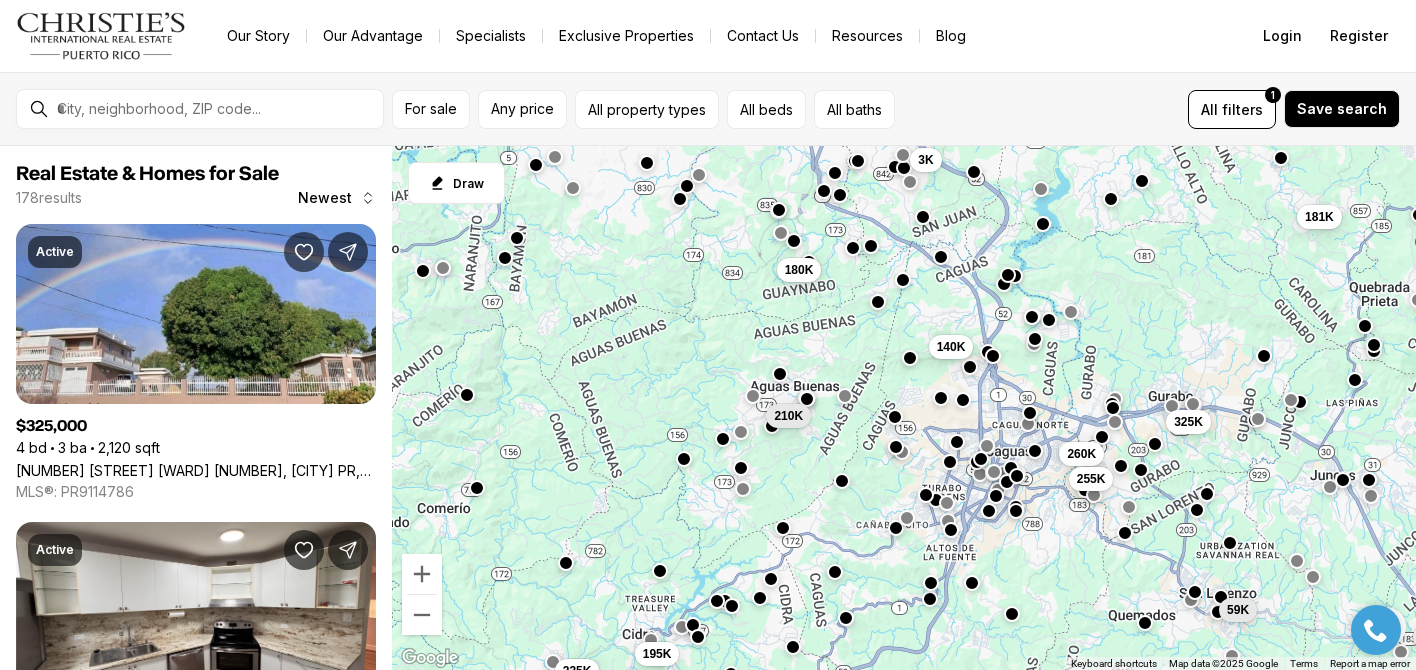 click at bounding box center (1197, 510) 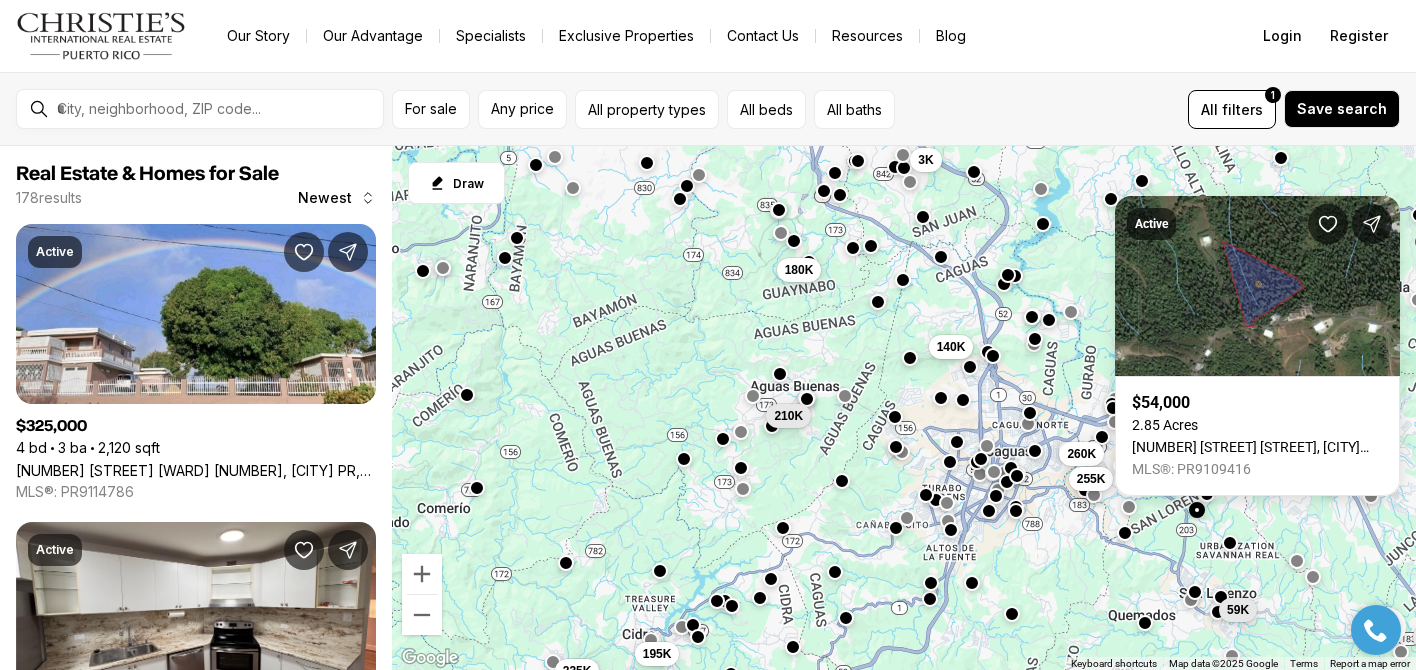 click at bounding box center [1197, 510] 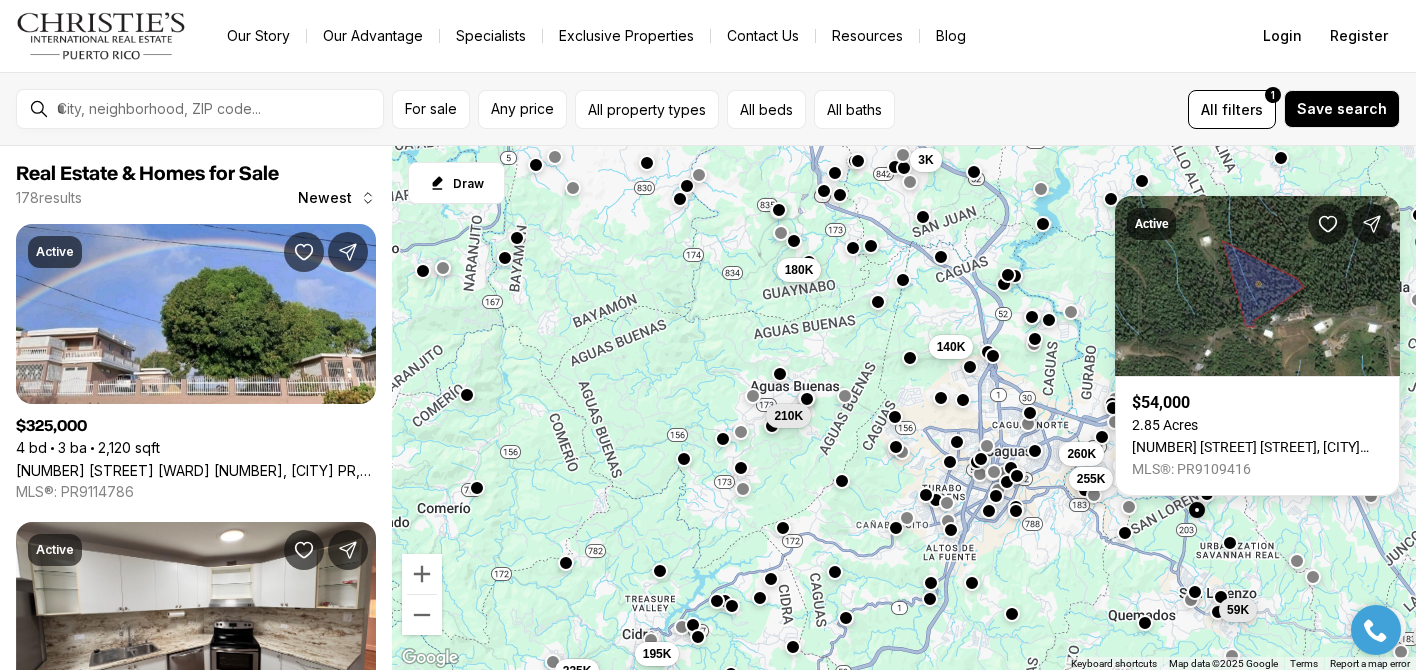 click at bounding box center (1197, 510) 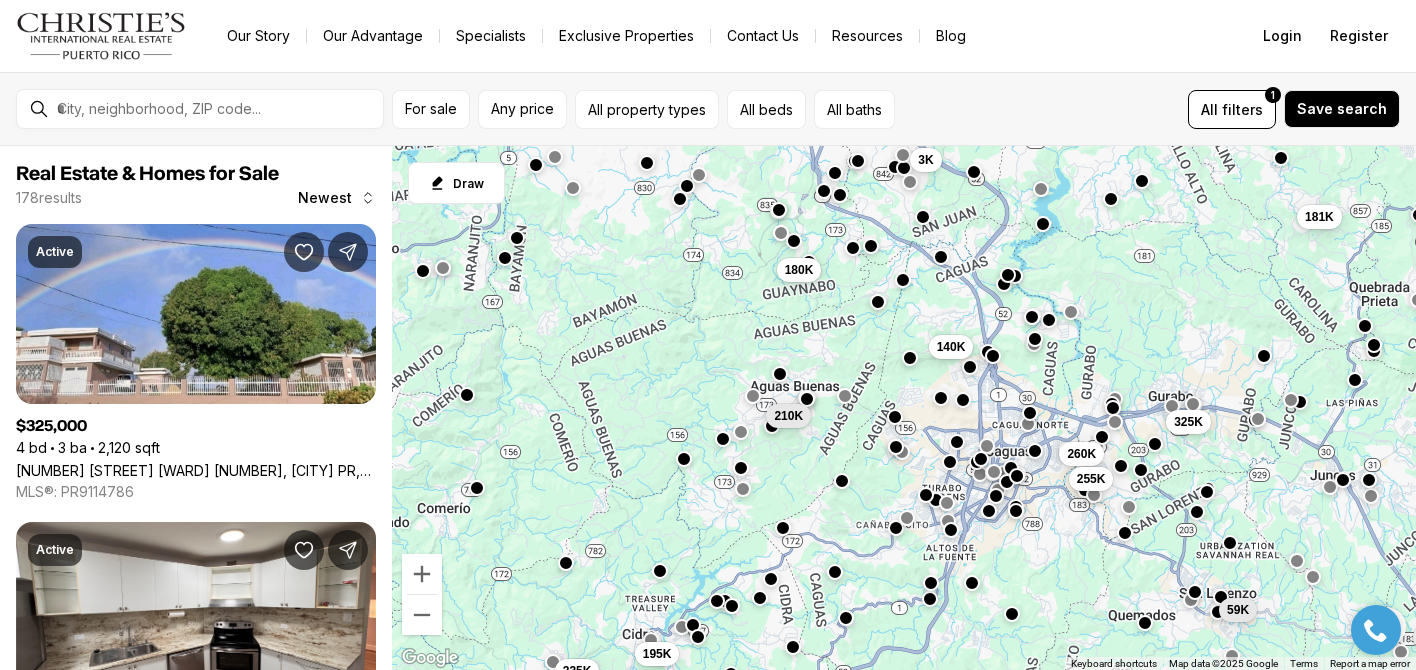 click at bounding box center [1207, 491] 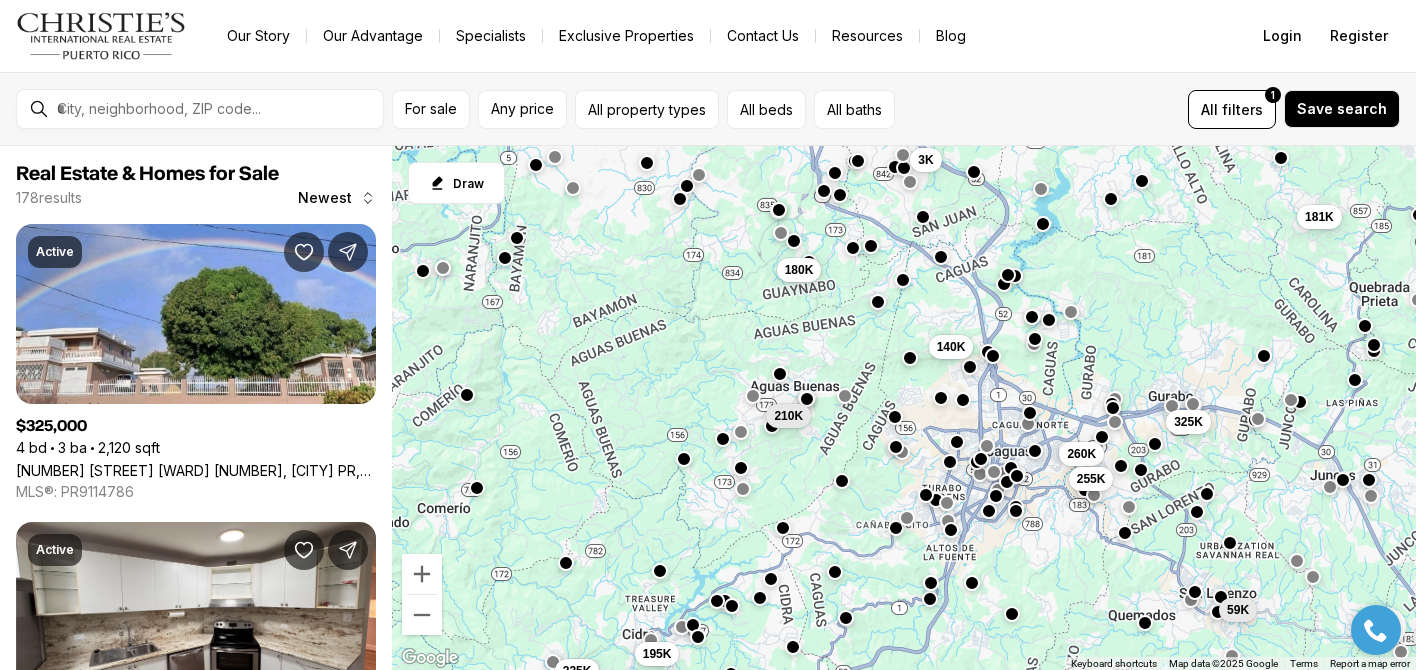 click on "3K 180K 181K 140K 260K 255K 325K 210K 240K 59K 235K 195K" at bounding box center [904, 408] 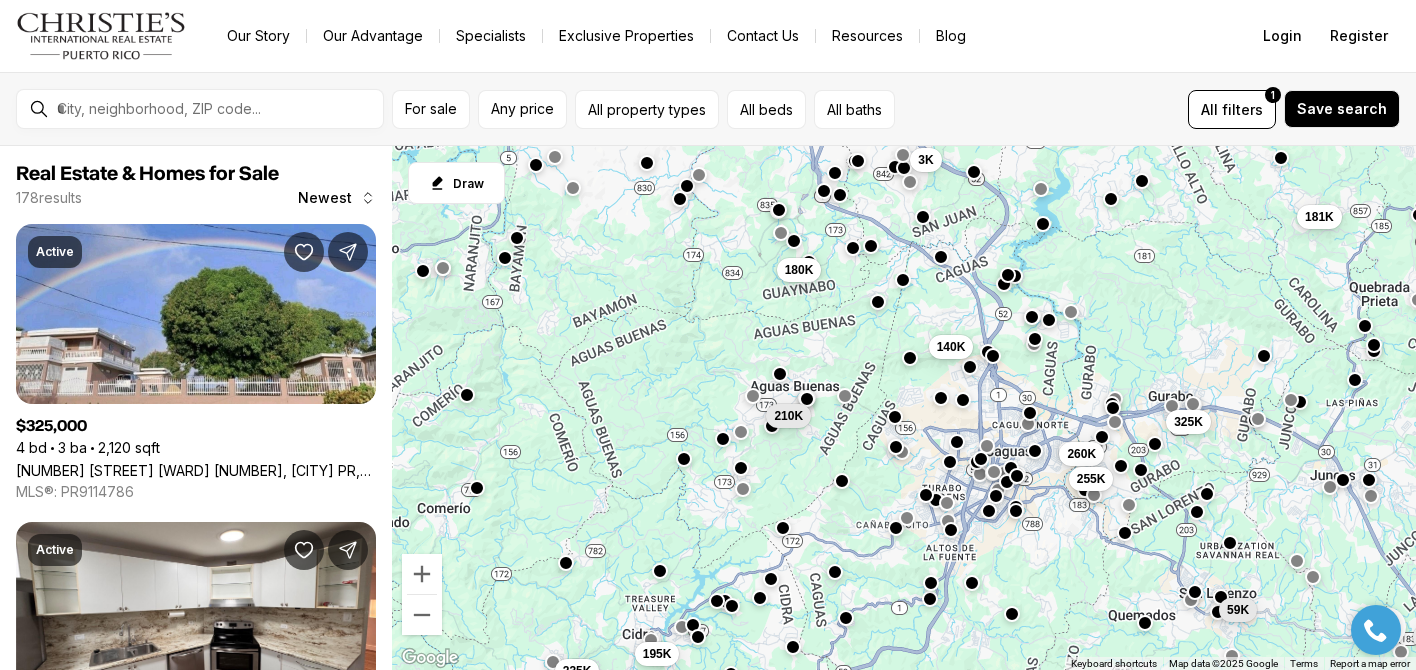 click at bounding box center [1129, 504] 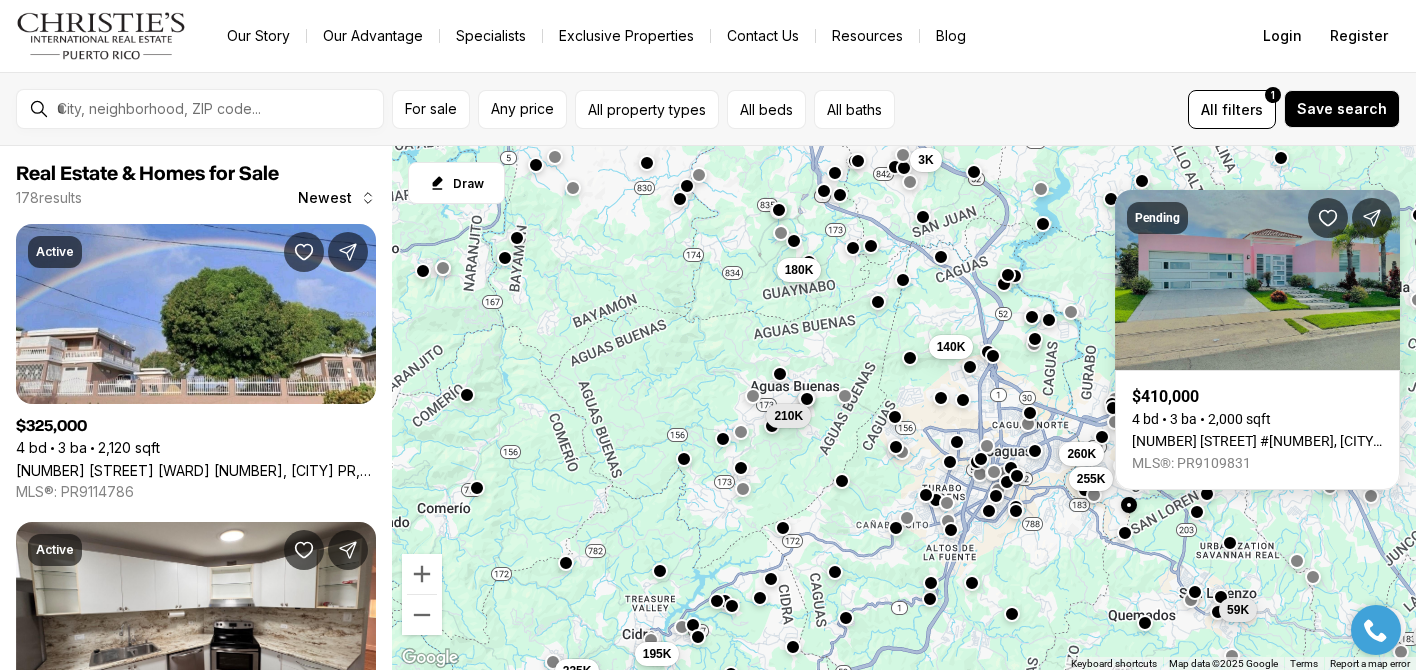 click on "3K 180K 181K 140K 260K 255K 325K 210K 240K 59K 235K 195K" at bounding box center (904, 408) 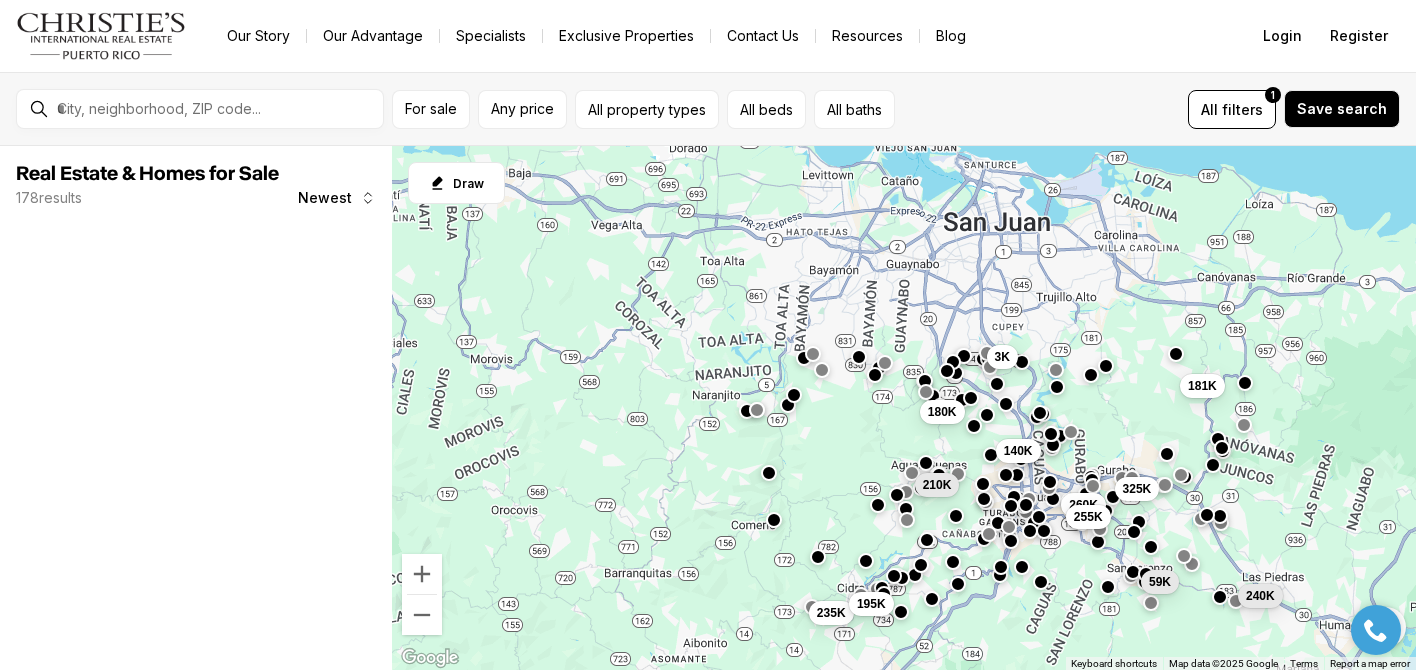 drag, startPoint x: 1077, startPoint y: 546, endPoint x: 1058, endPoint y: 505, distance: 45.188496 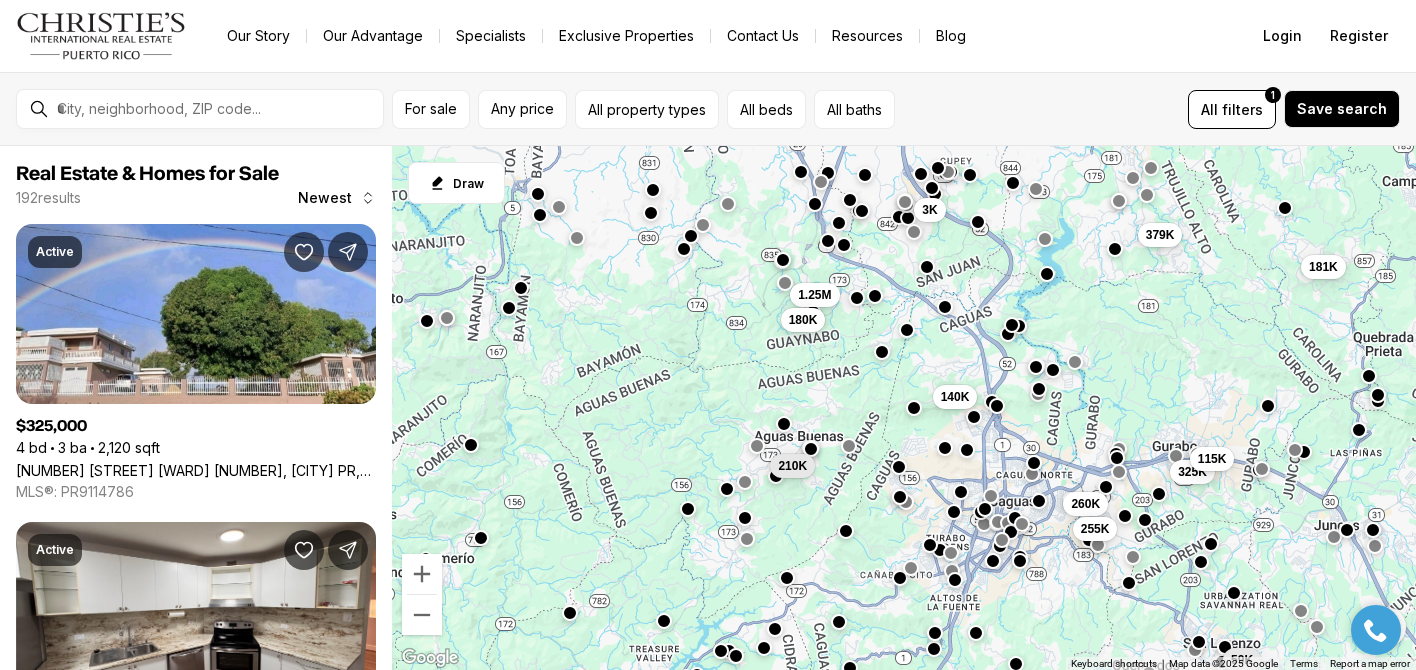 drag, startPoint x: 1041, startPoint y: 614, endPoint x: 1036, endPoint y: 625, distance: 12.083046 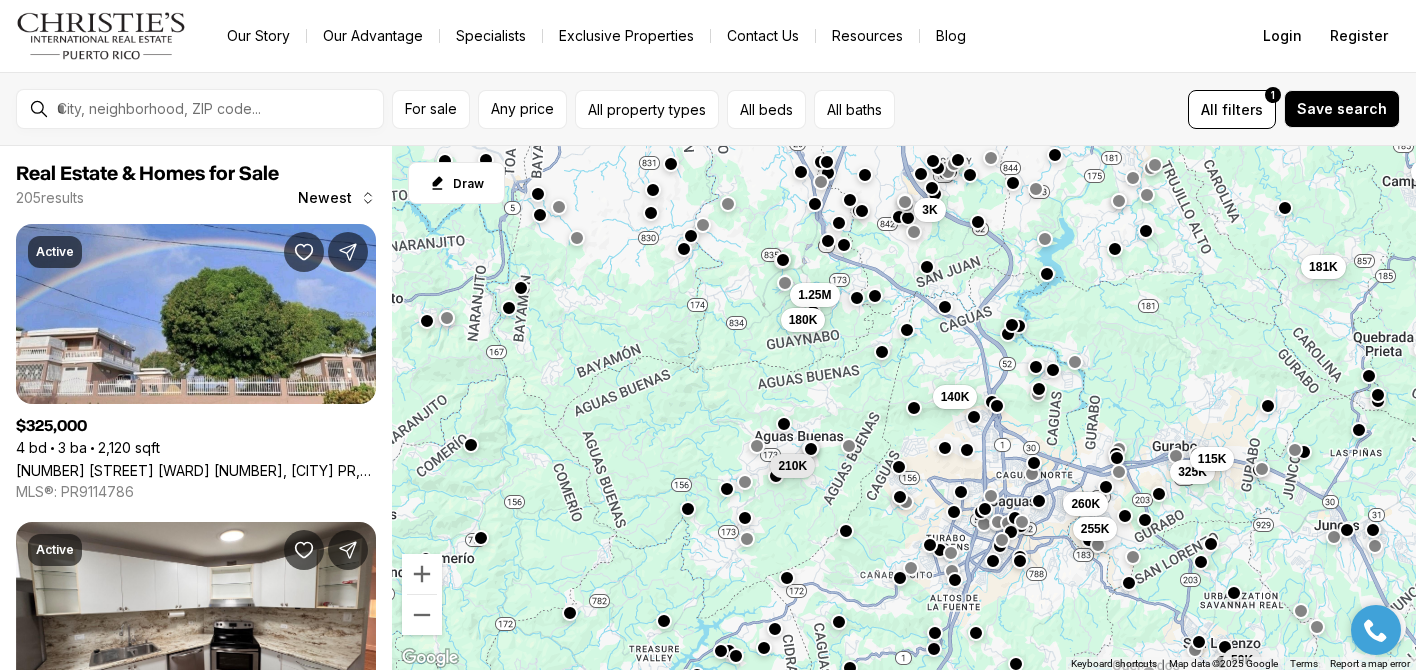 click at bounding box center (1022, 521) 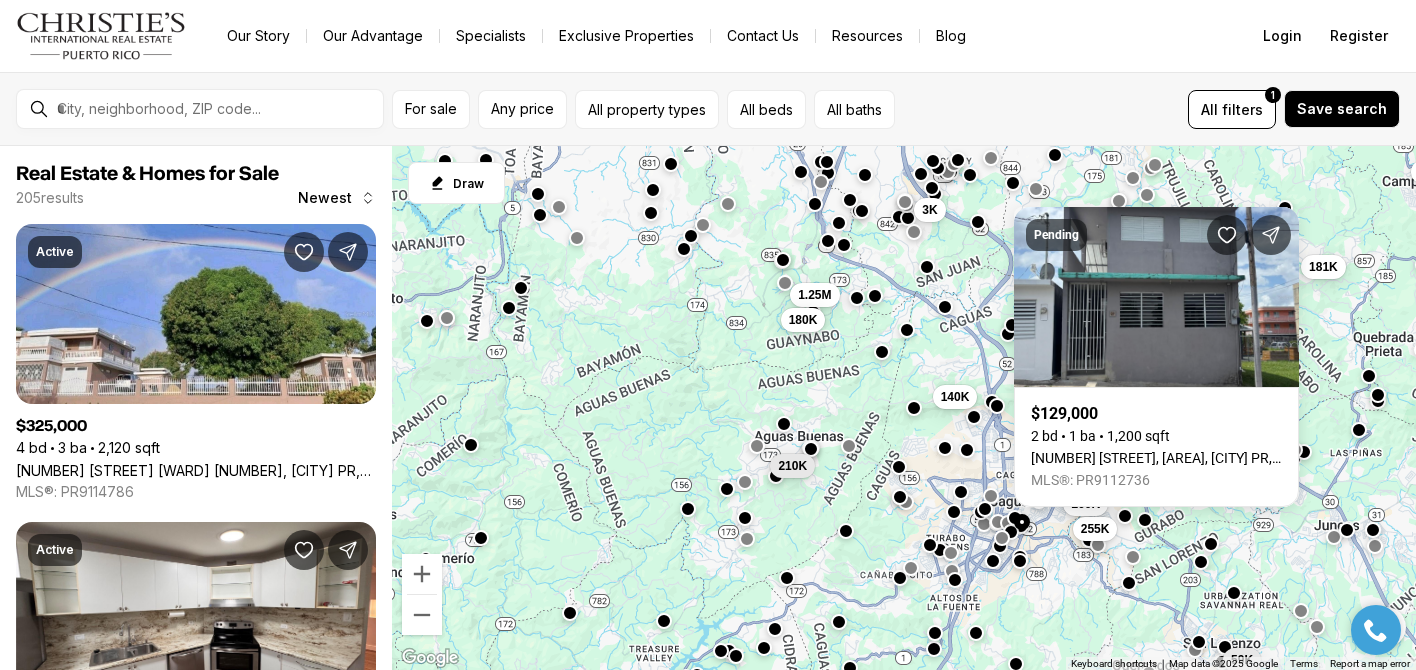 click at bounding box center [1002, 537] 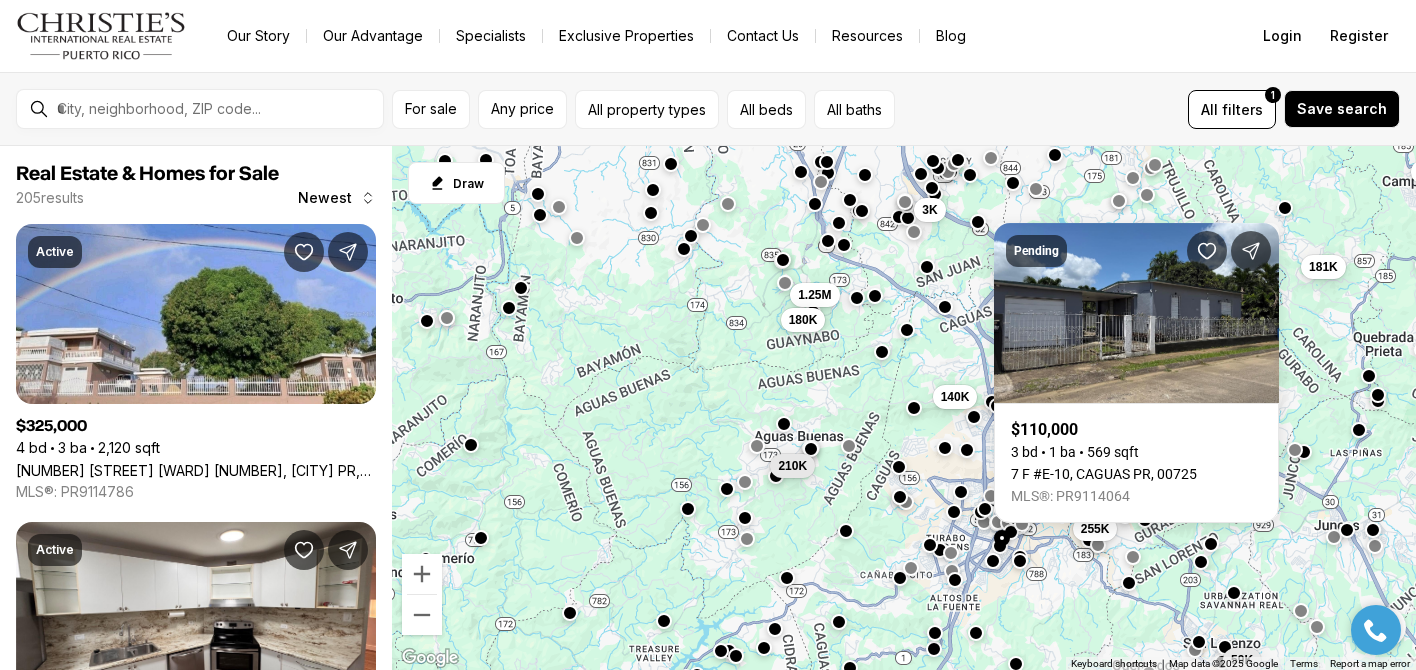 click at bounding box center (984, 521) 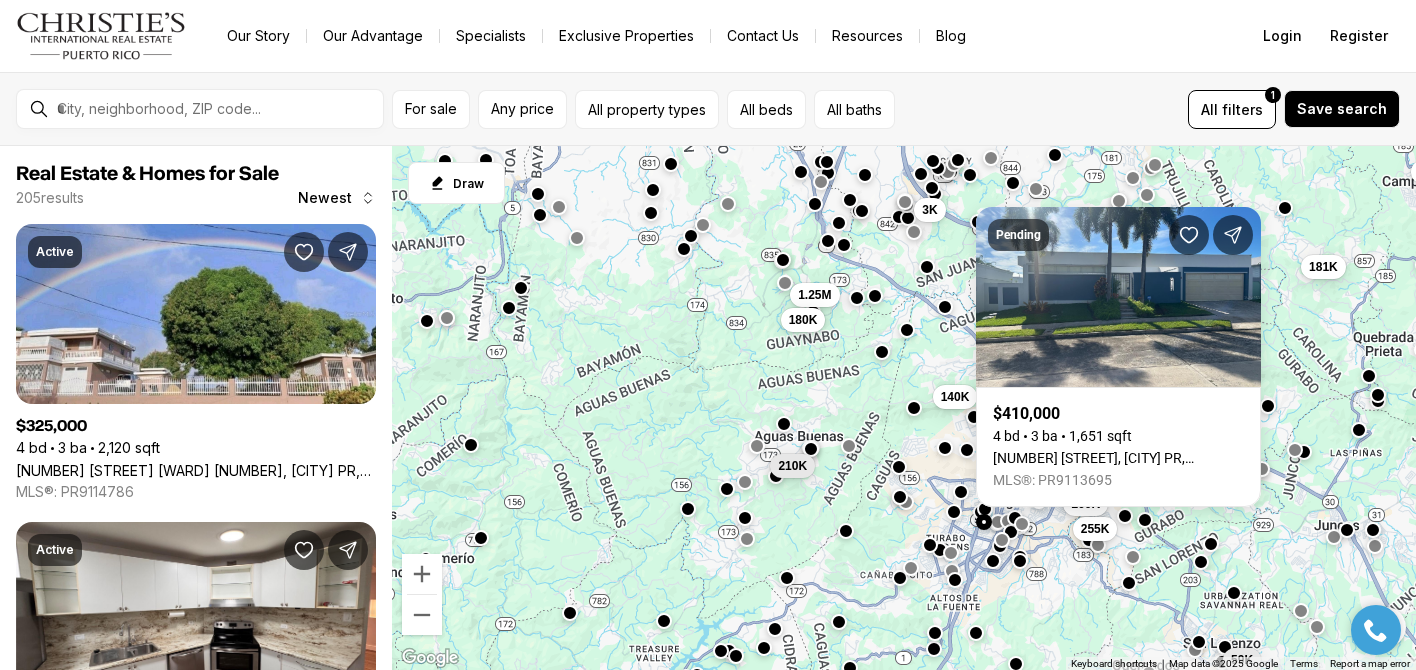 click at bounding box center [1008, 521] 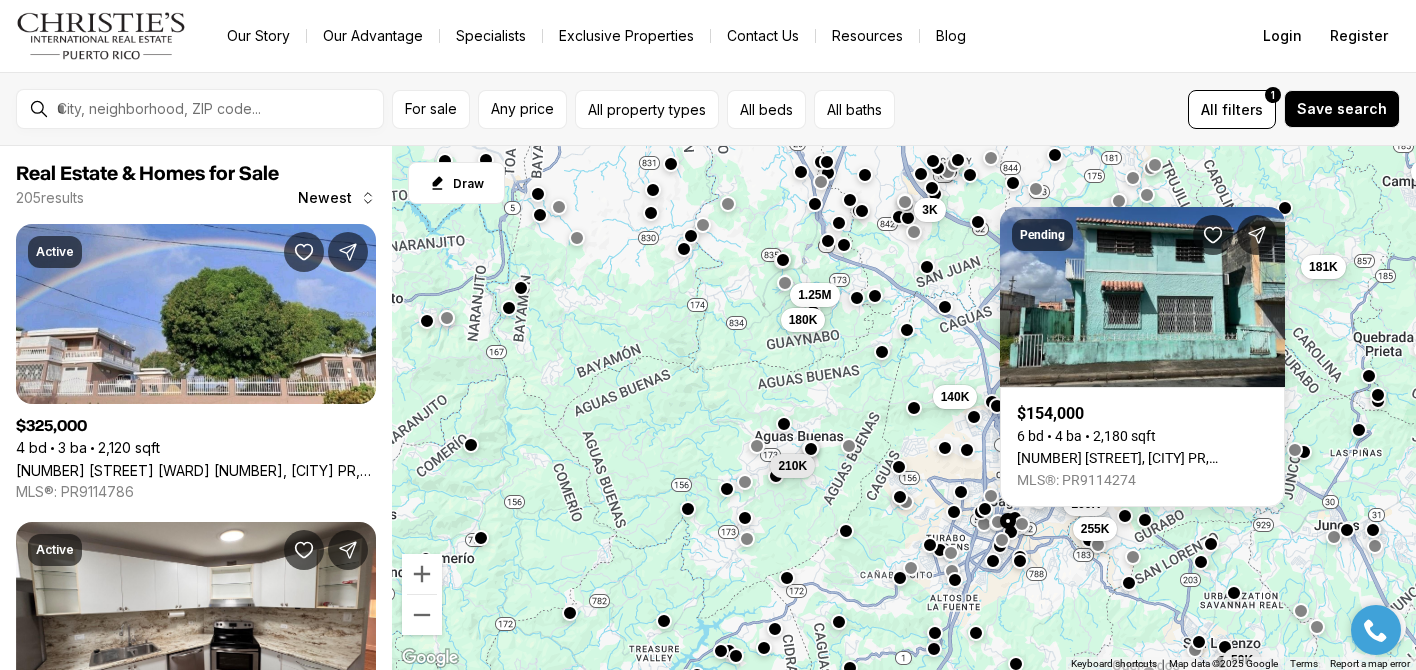 click on "3K 1.25M 180K 181K 140K 260K 255K 325K 115K 210K 59K 395K" at bounding box center (904, 408) 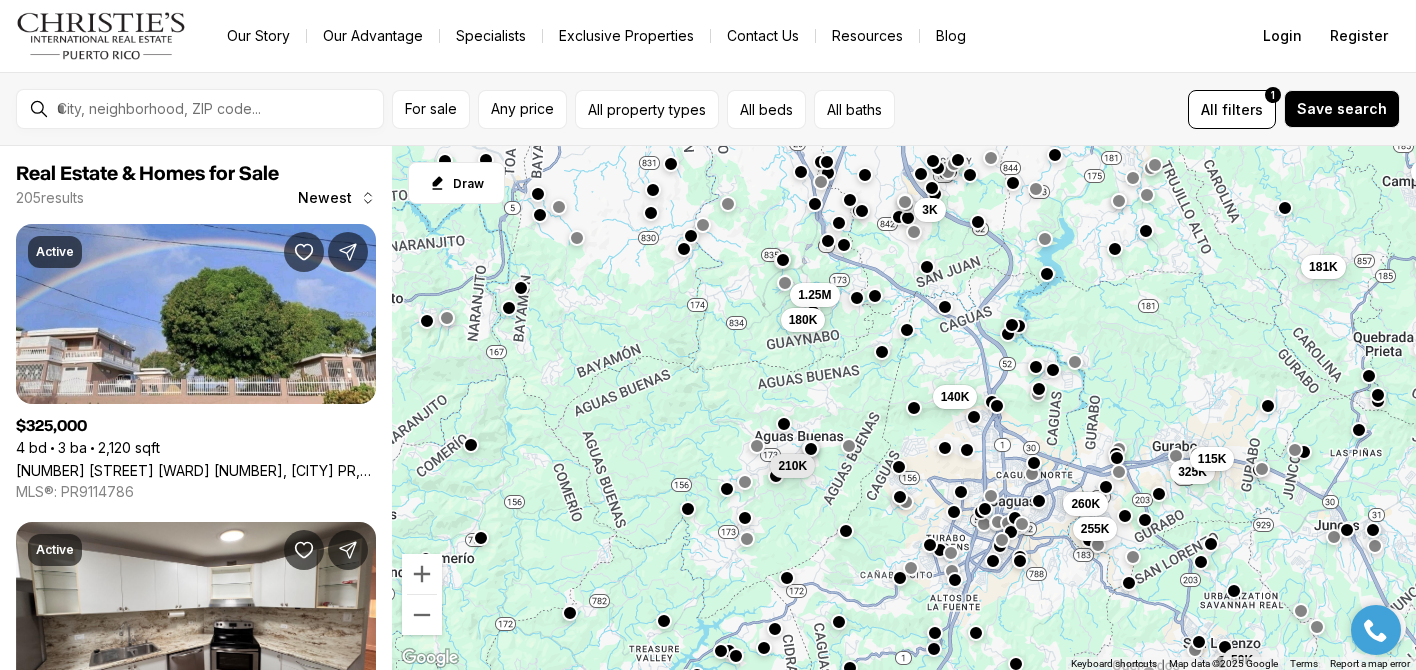 click at bounding box center [1234, 590] 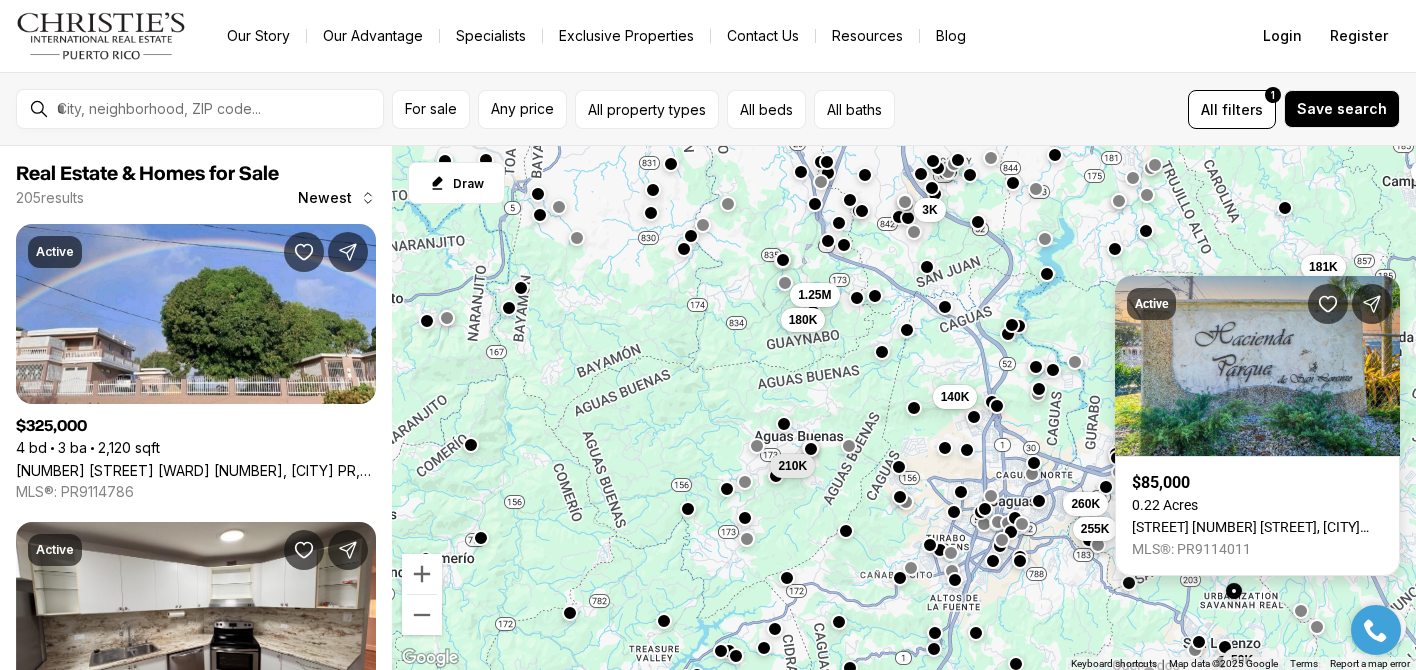 click on "[STREET] [NAME] lot [NUMBER] [STREET] [NAME], [CITY] PR, [POSTAL_CODE]" at bounding box center [1257, 527] 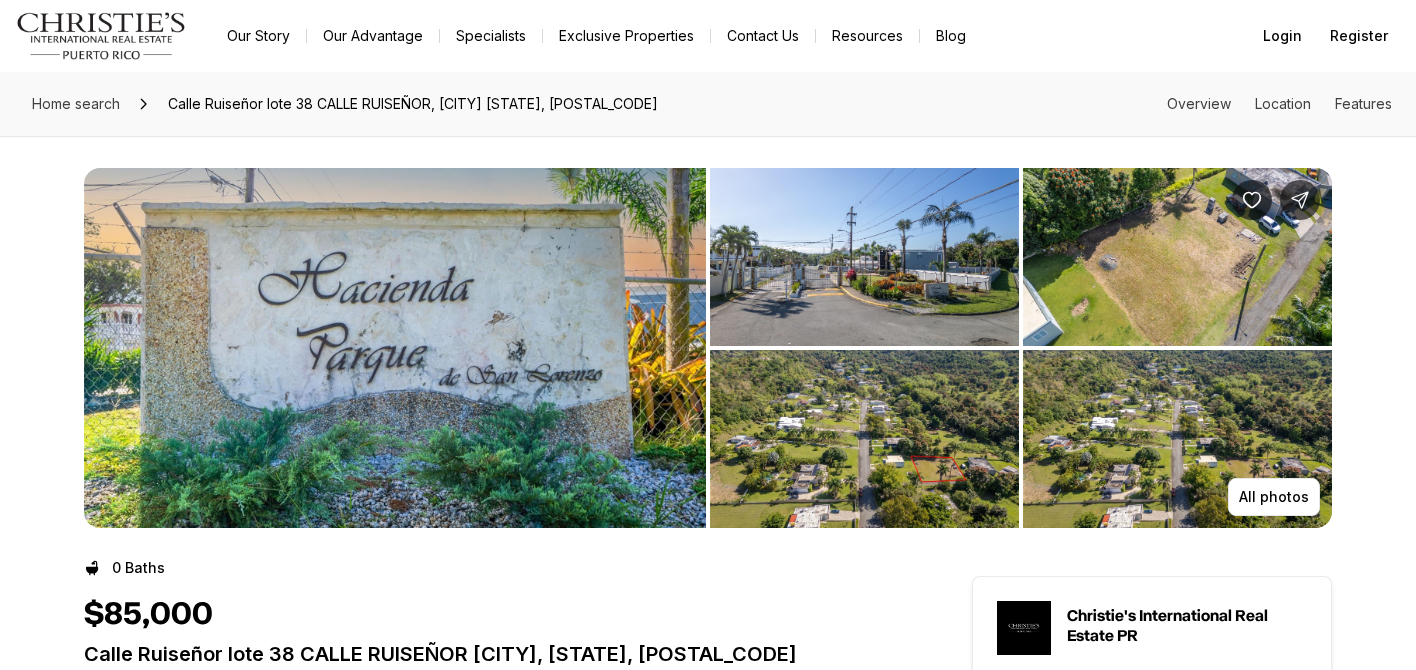 scroll, scrollTop: 0, scrollLeft: 0, axis: both 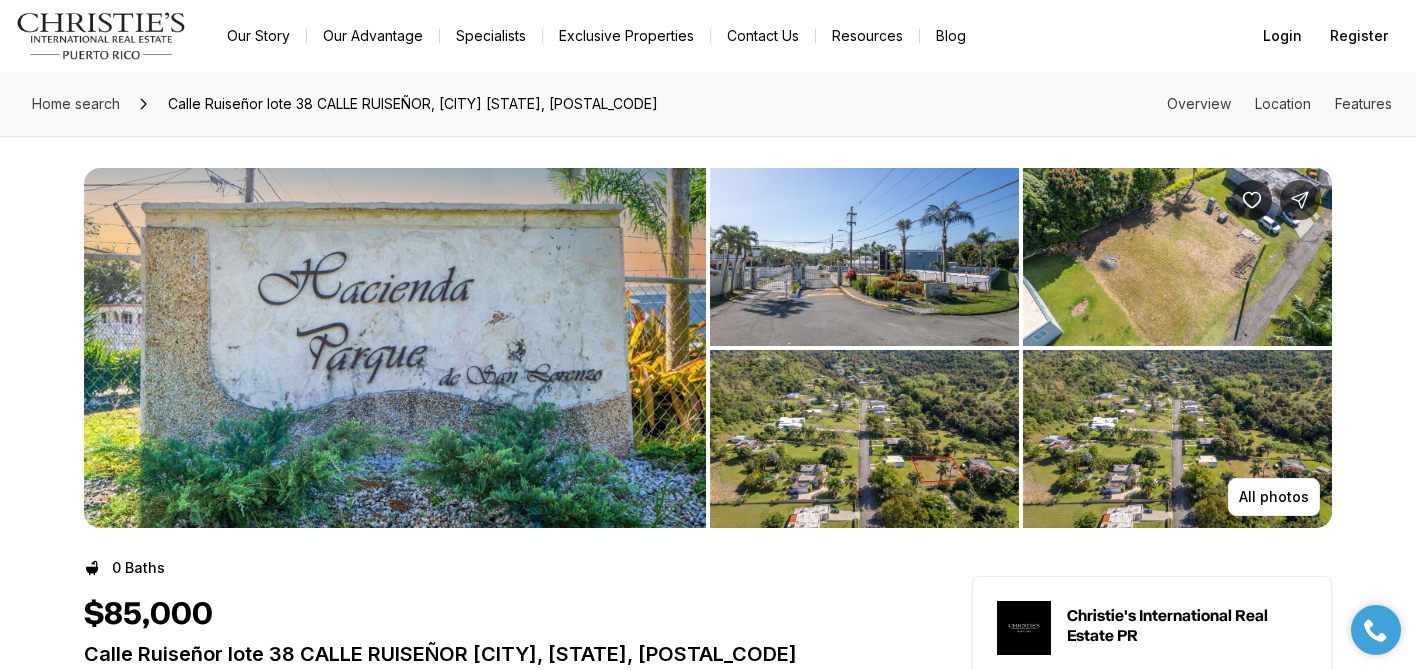 click at bounding box center (395, 348) 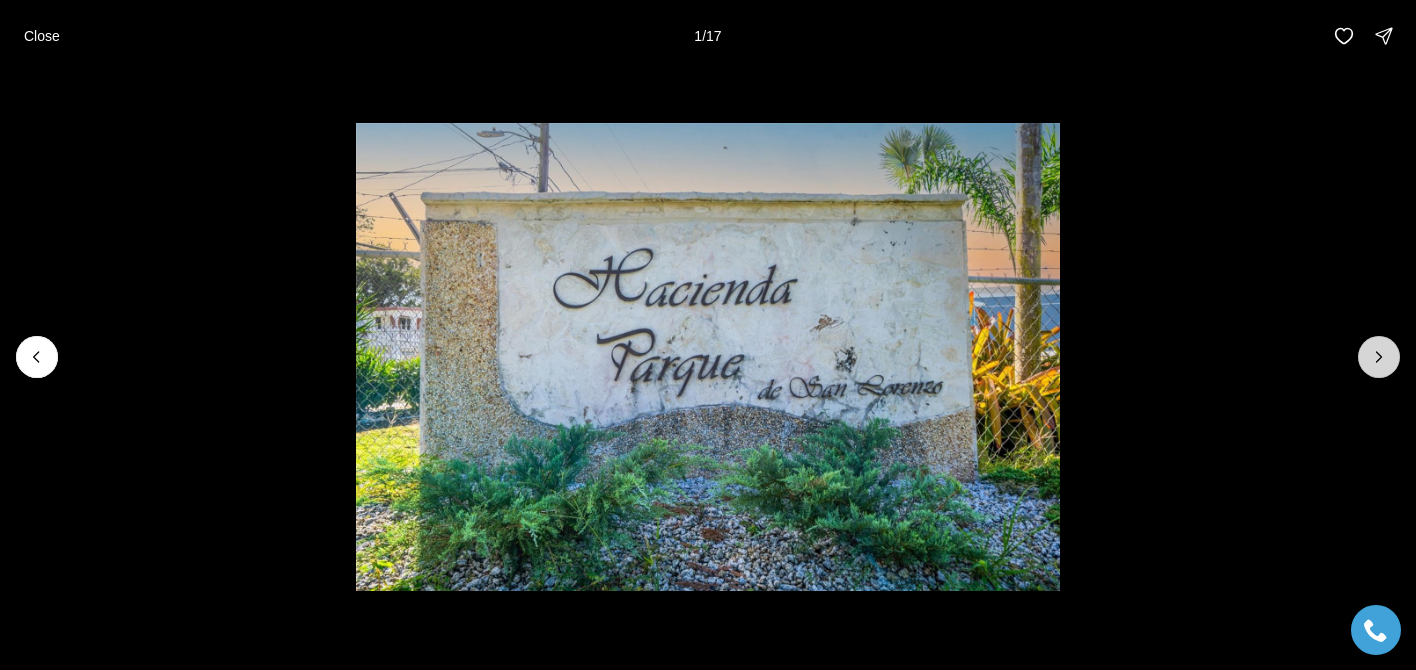 click at bounding box center [1379, 357] 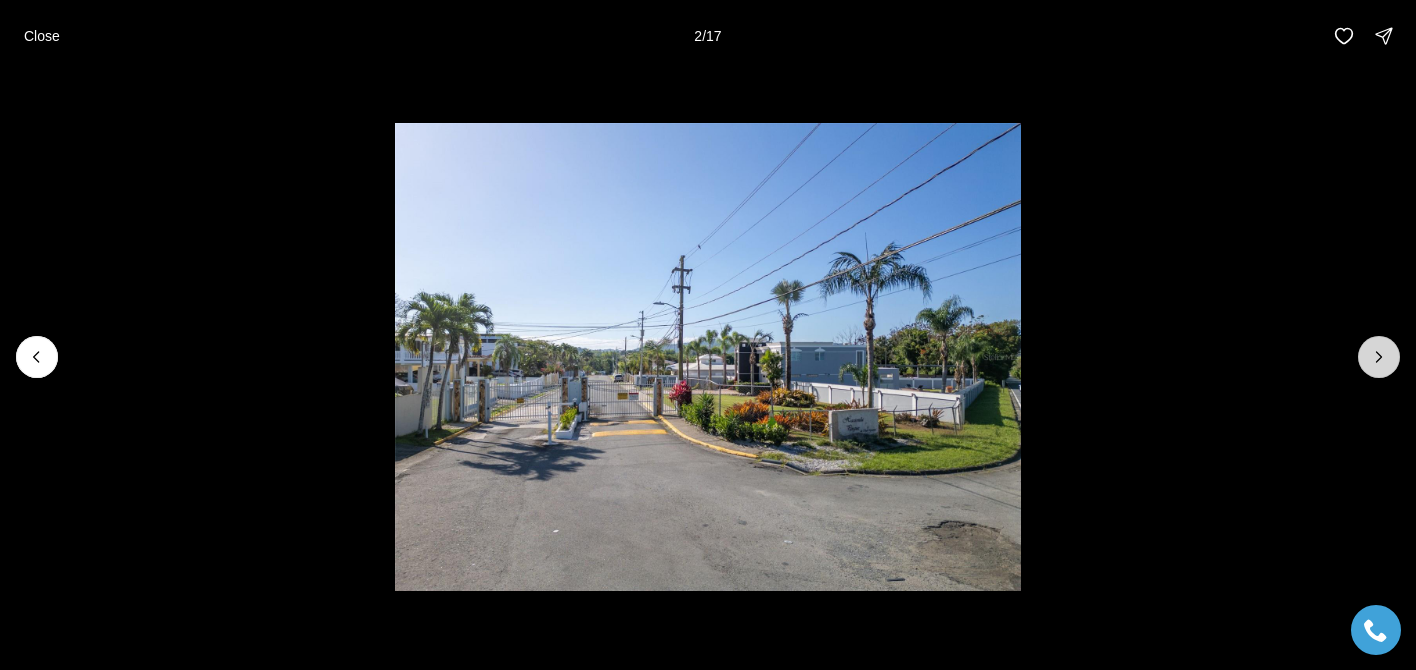 click at bounding box center (1379, 357) 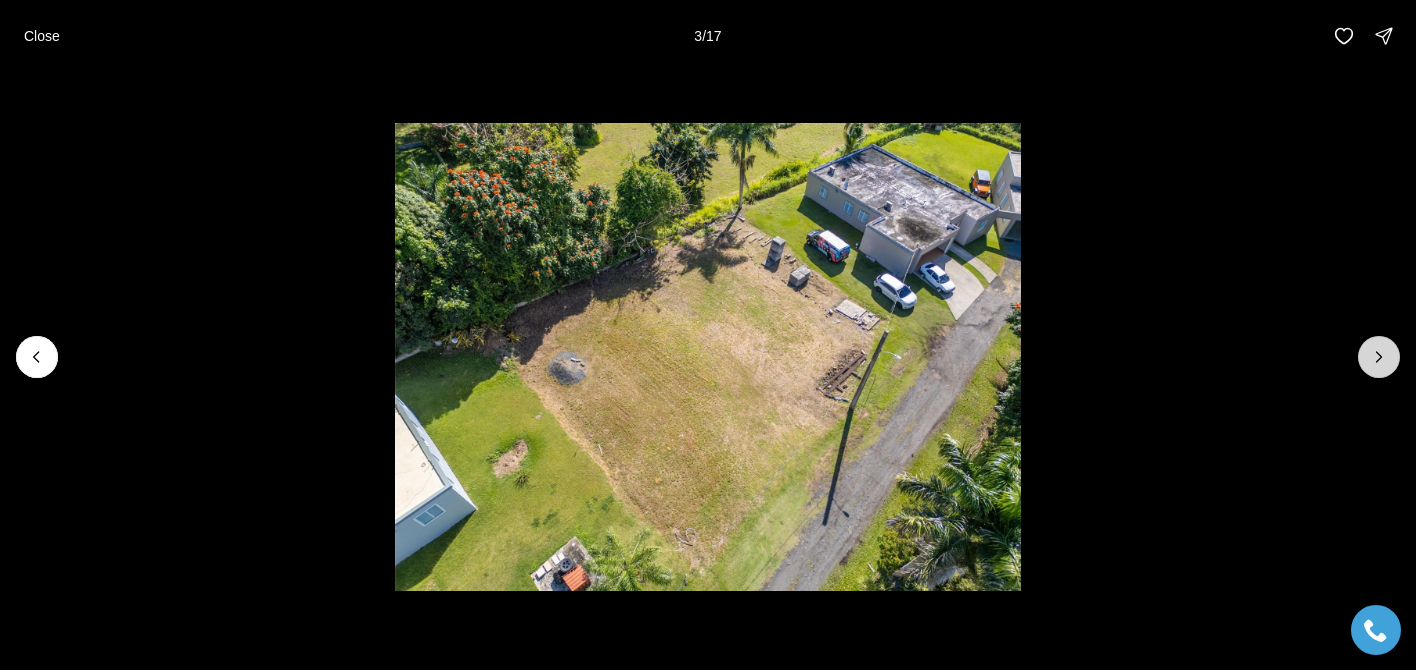 click at bounding box center [1379, 357] 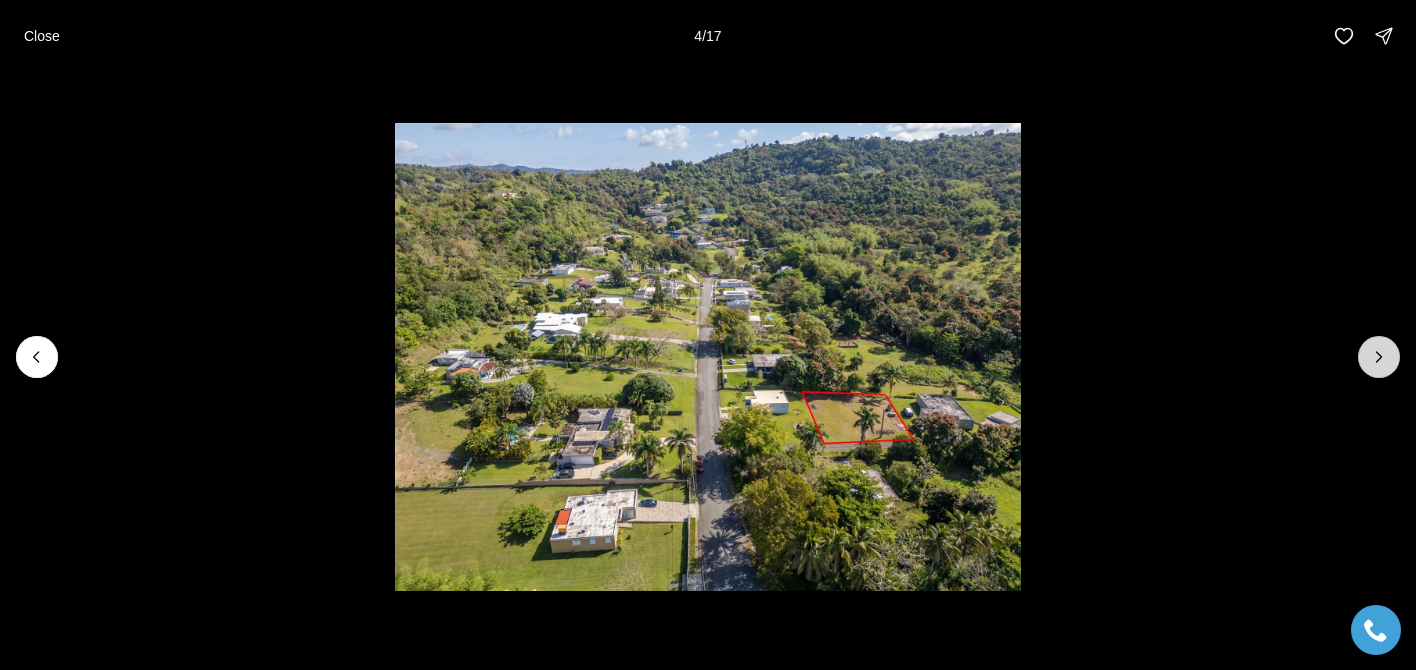 click at bounding box center (1379, 357) 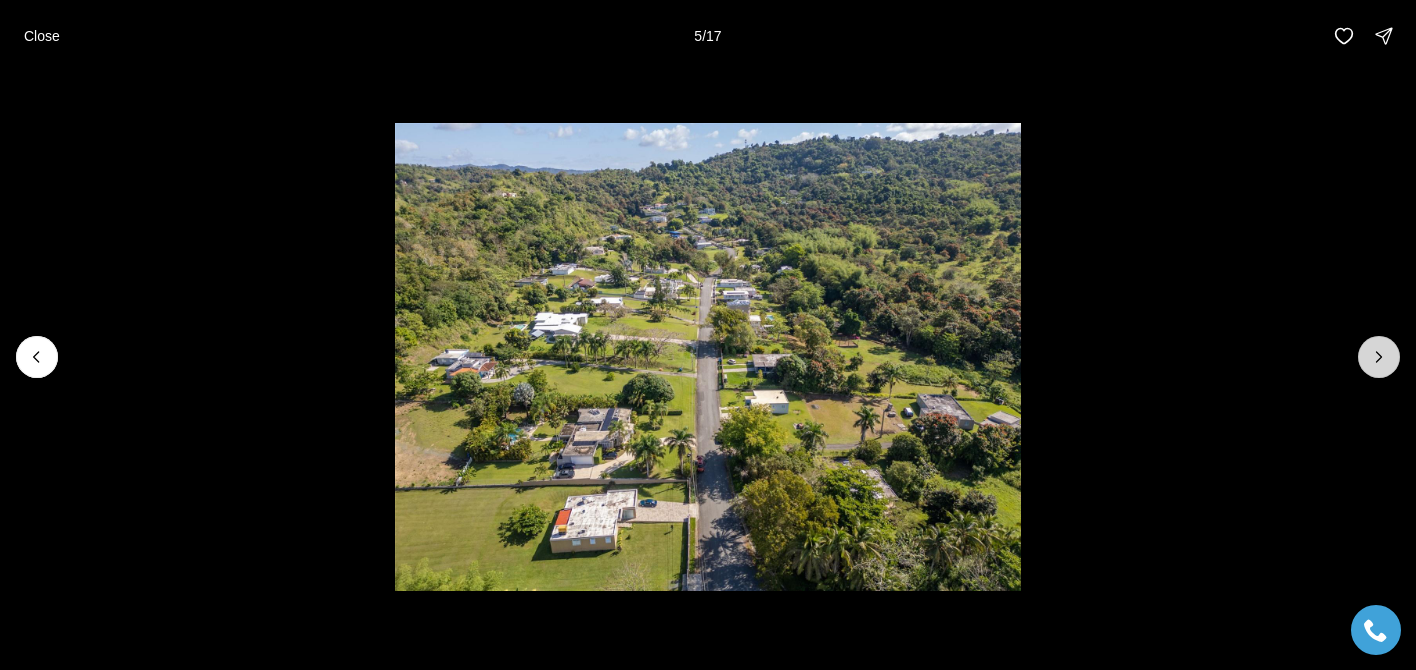 click at bounding box center (1379, 357) 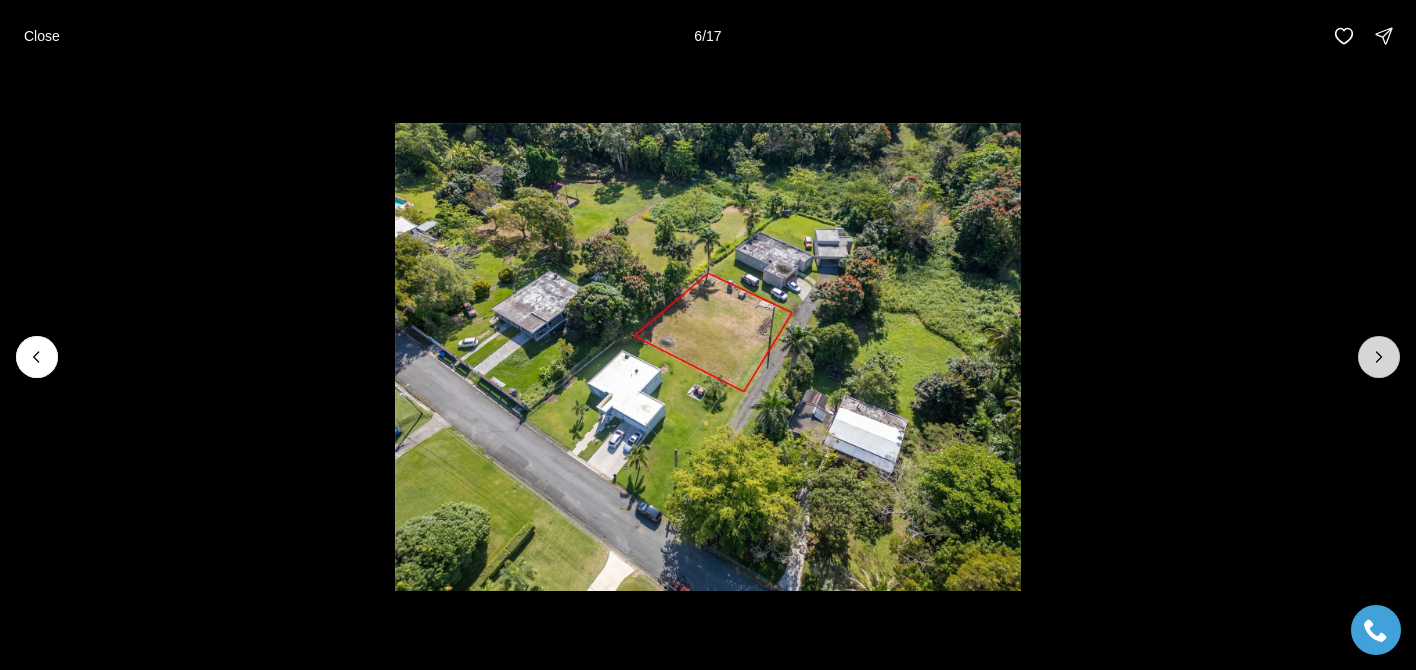 click at bounding box center (1379, 357) 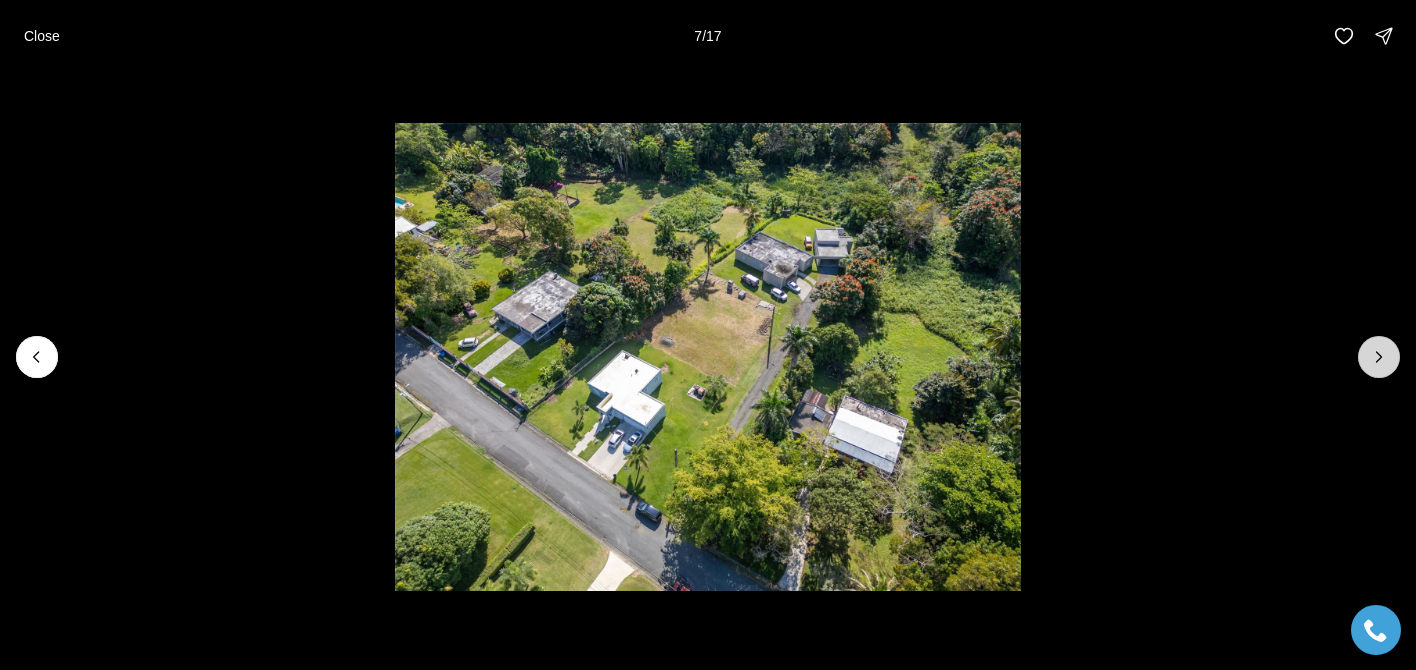 click at bounding box center (1379, 357) 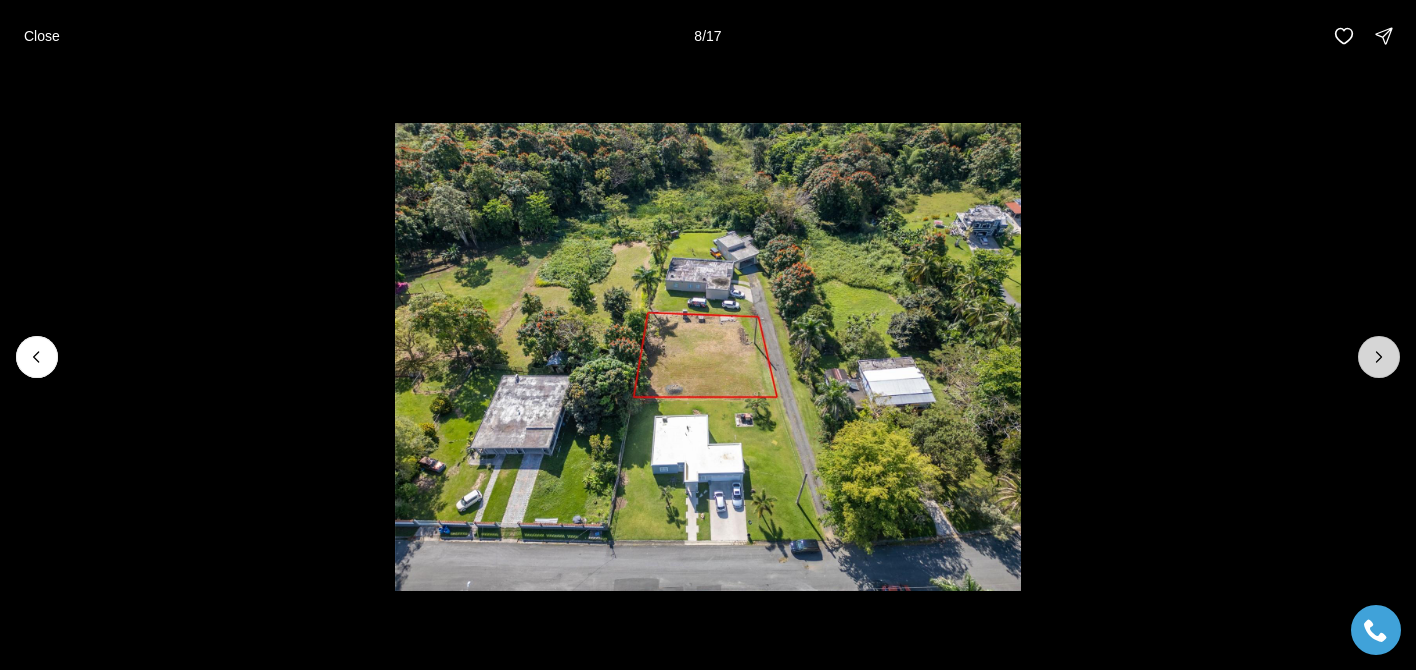 click at bounding box center [1379, 357] 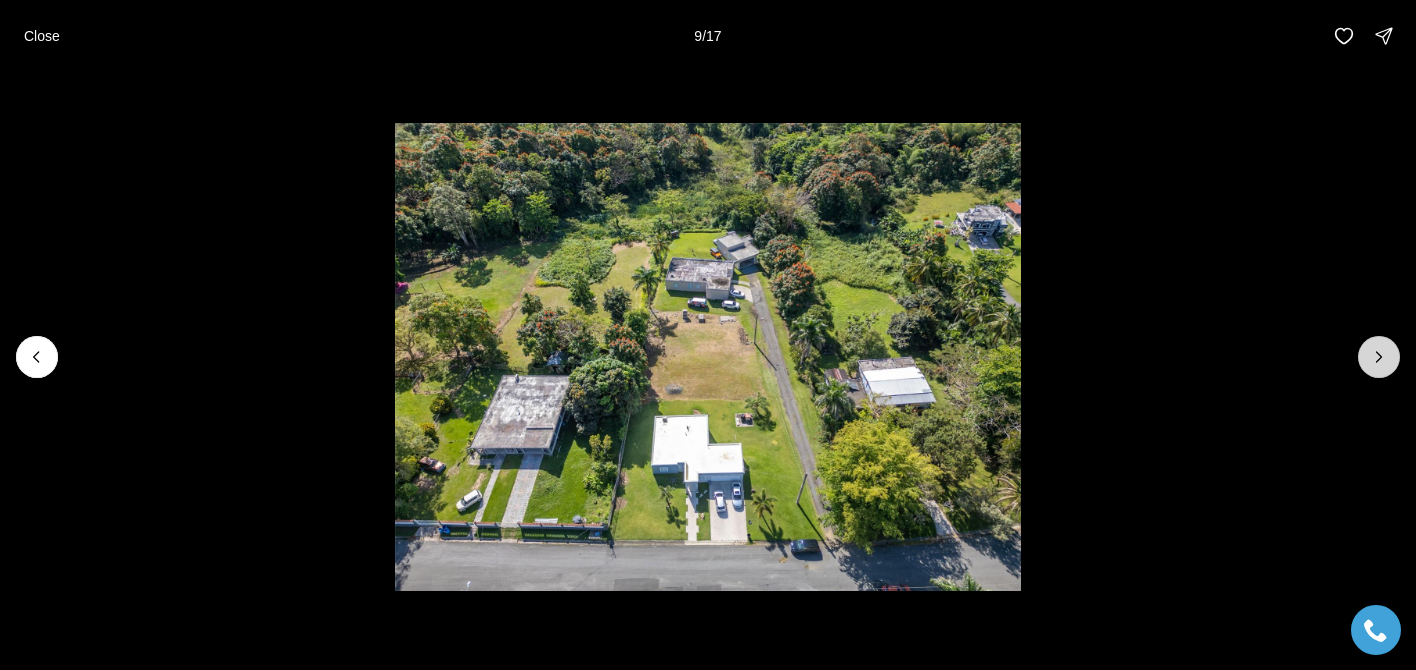 click at bounding box center (1379, 357) 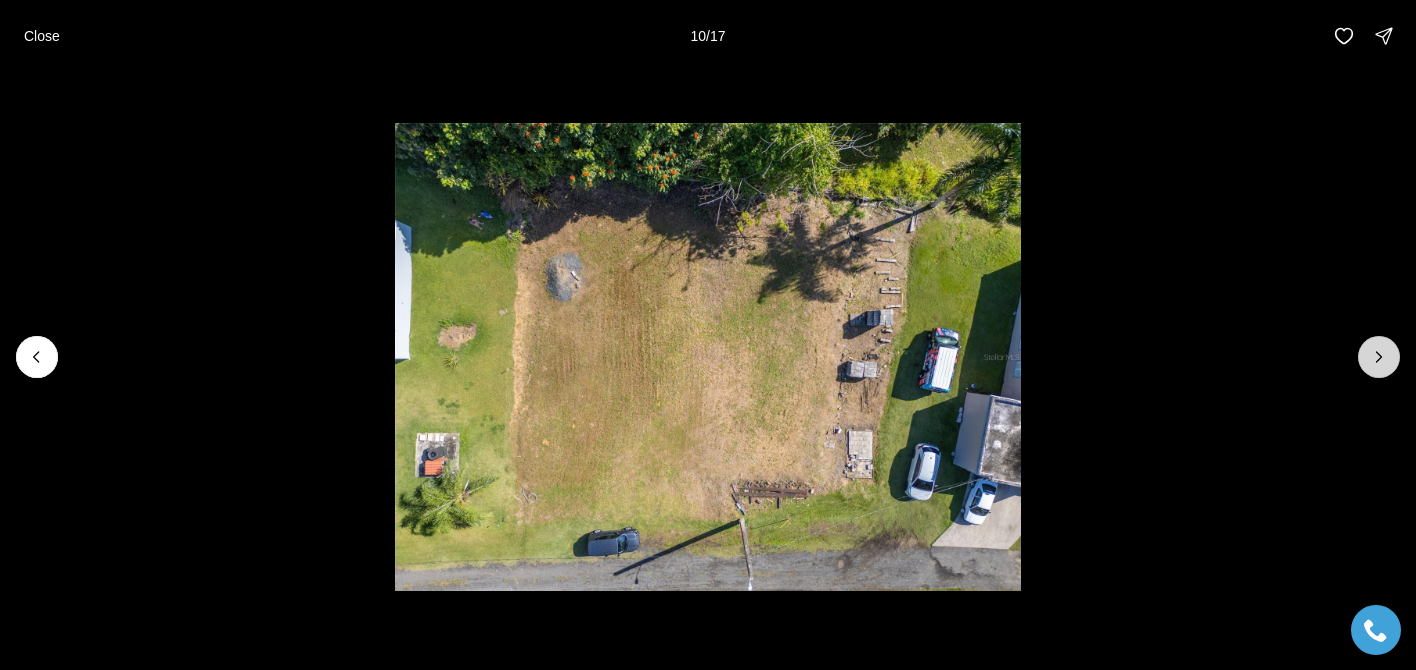 click at bounding box center (1379, 357) 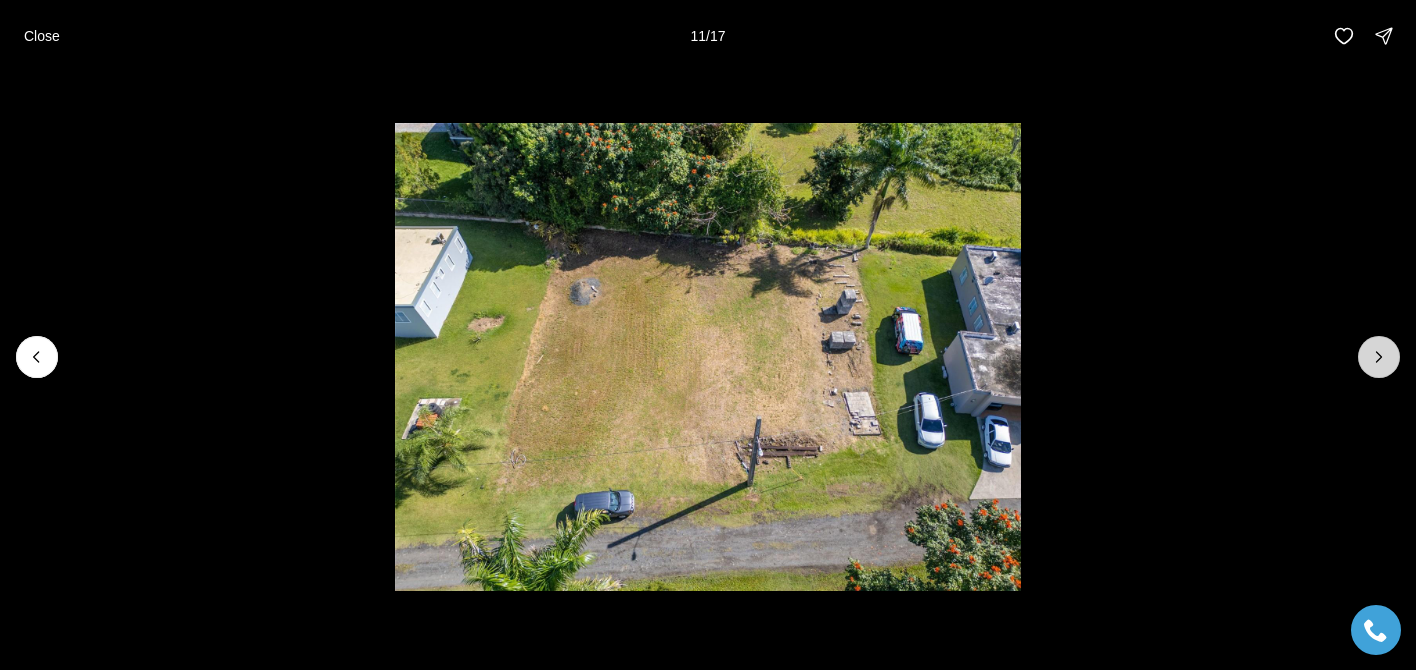 click at bounding box center (1379, 357) 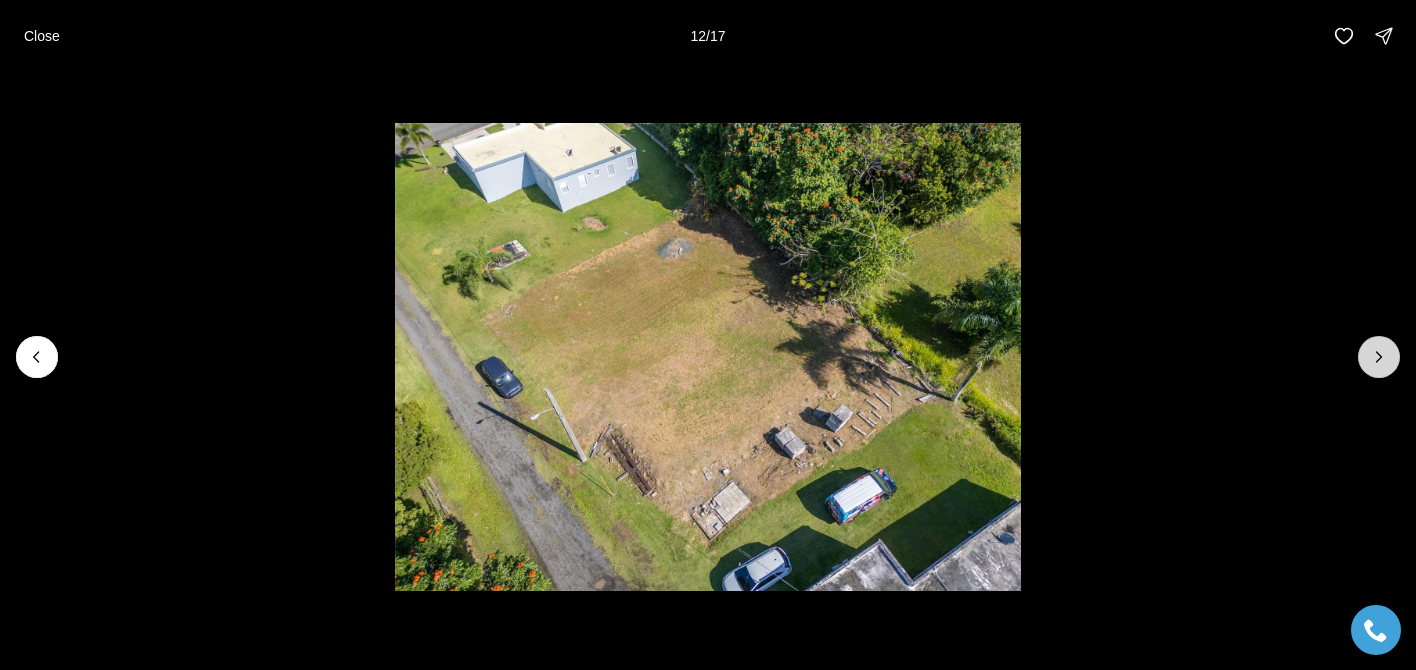 click at bounding box center (1379, 357) 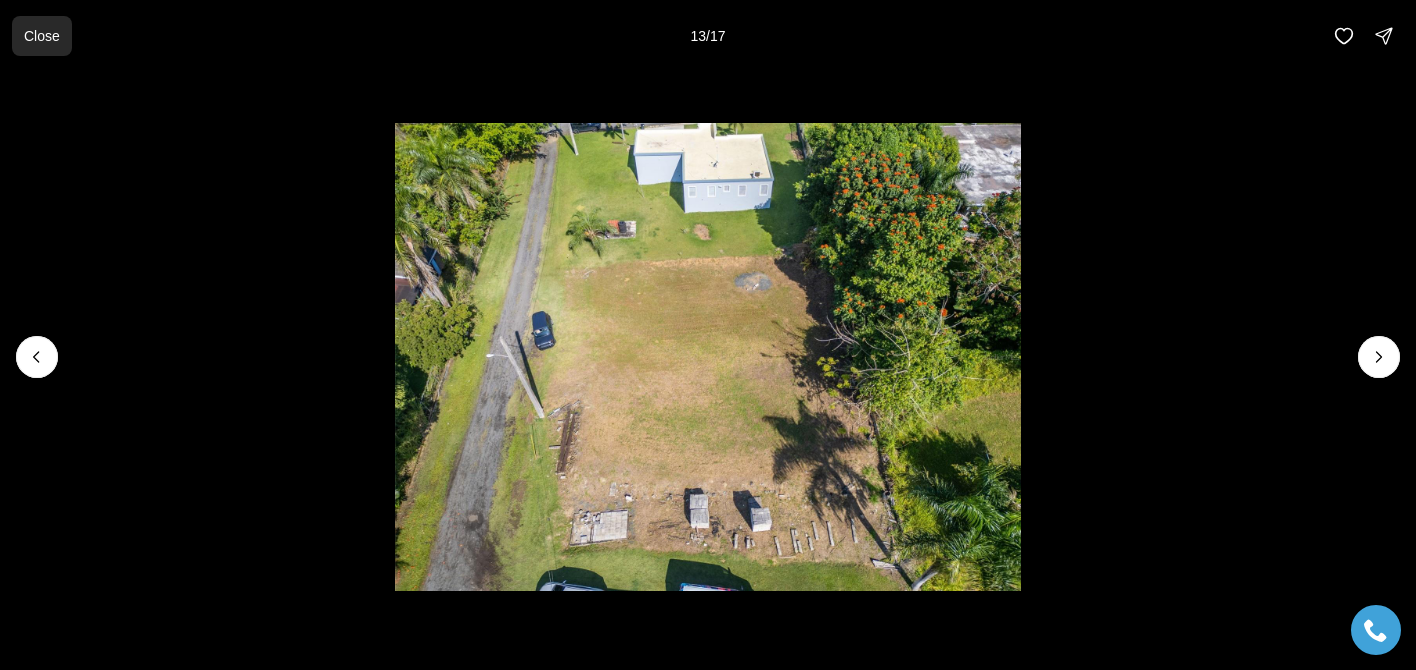 click on "Close" at bounding box center [42, 36] 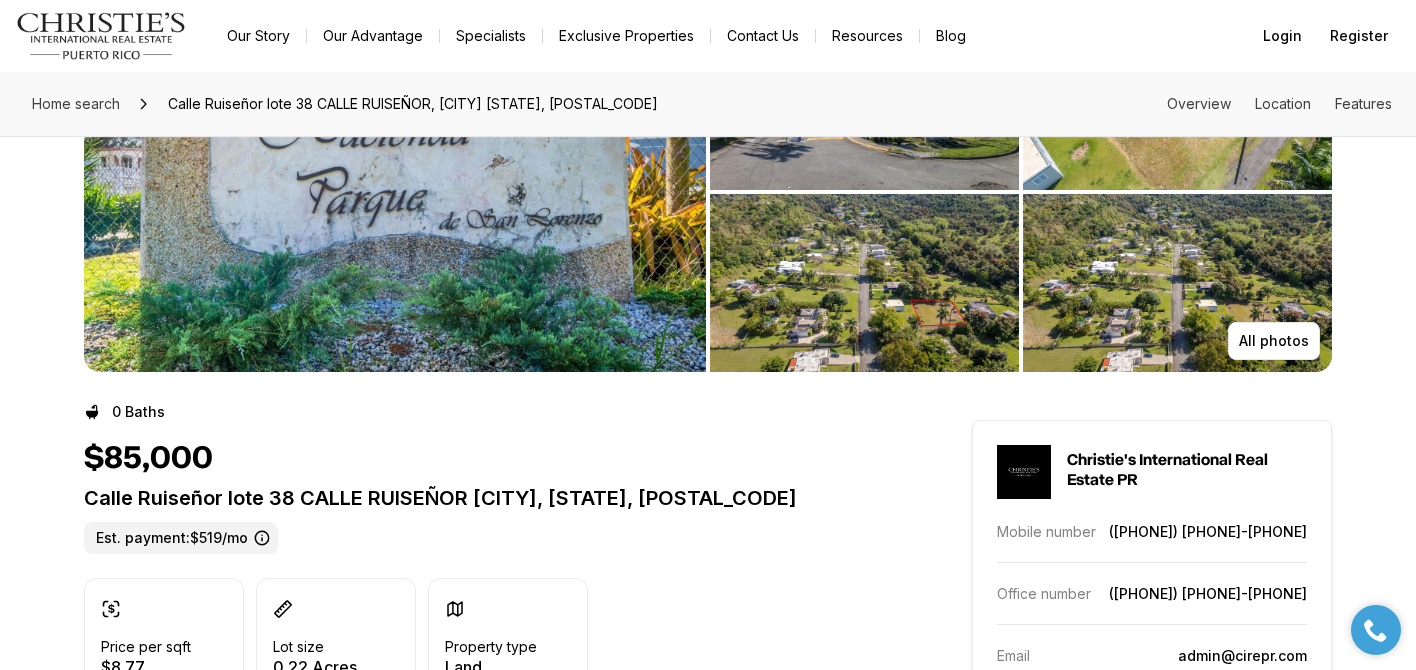scroll, scrollTop: 0, scrollLeft: 0, axis: both 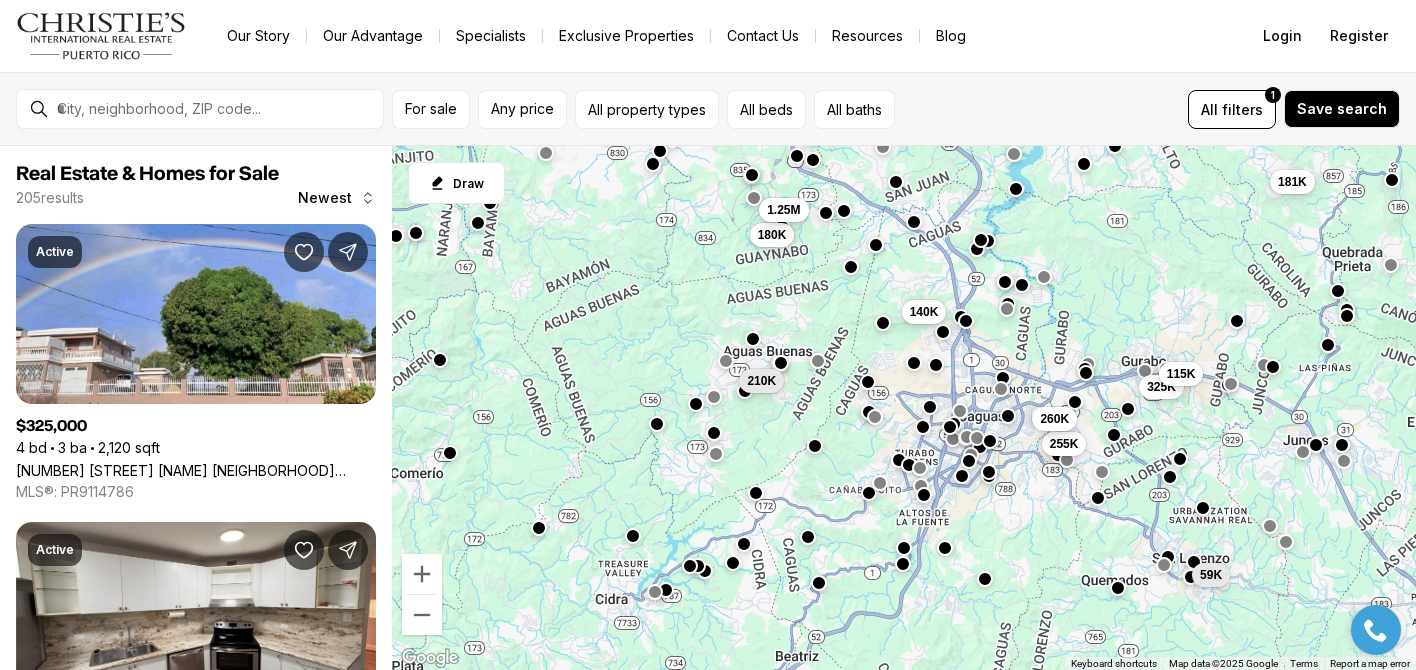 drag, startPoint x: 879, startPoint y: 541, endPoint x: 848, endPoint y: 454, distance: 92.358 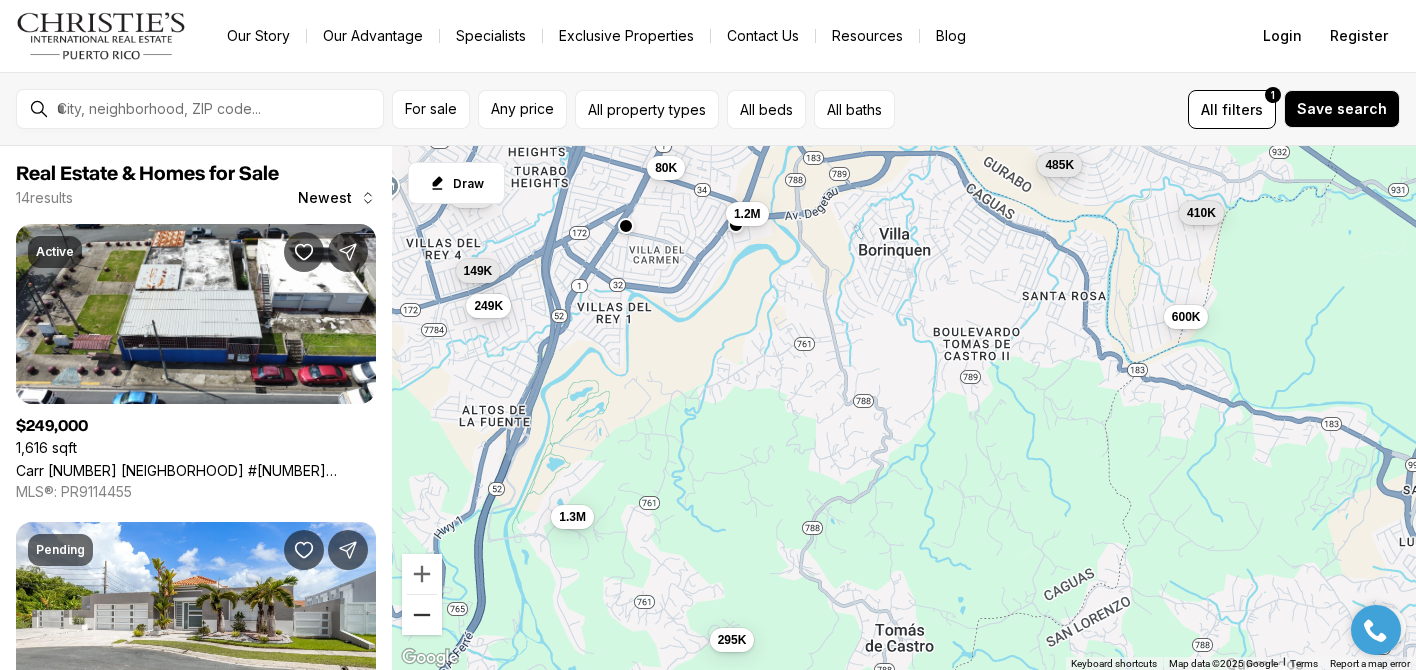 click at bounding box center (422, 615) 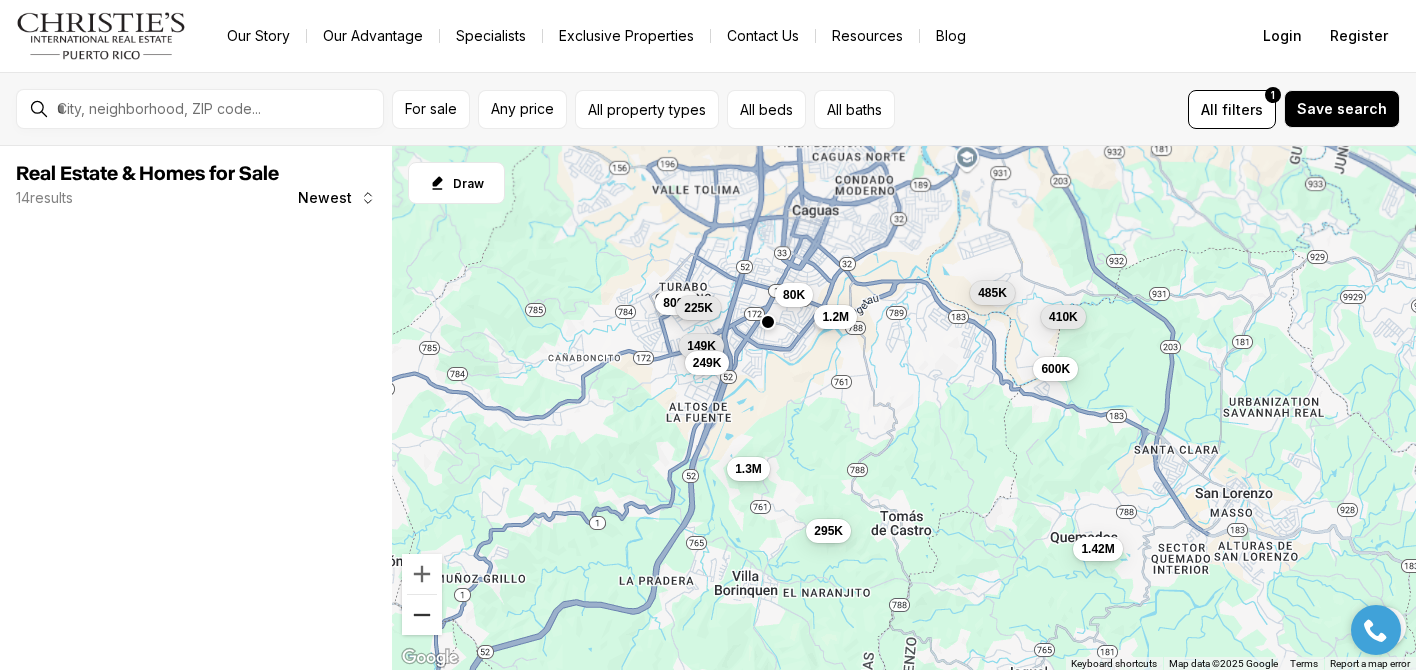 click at bounding box center [422, 615] 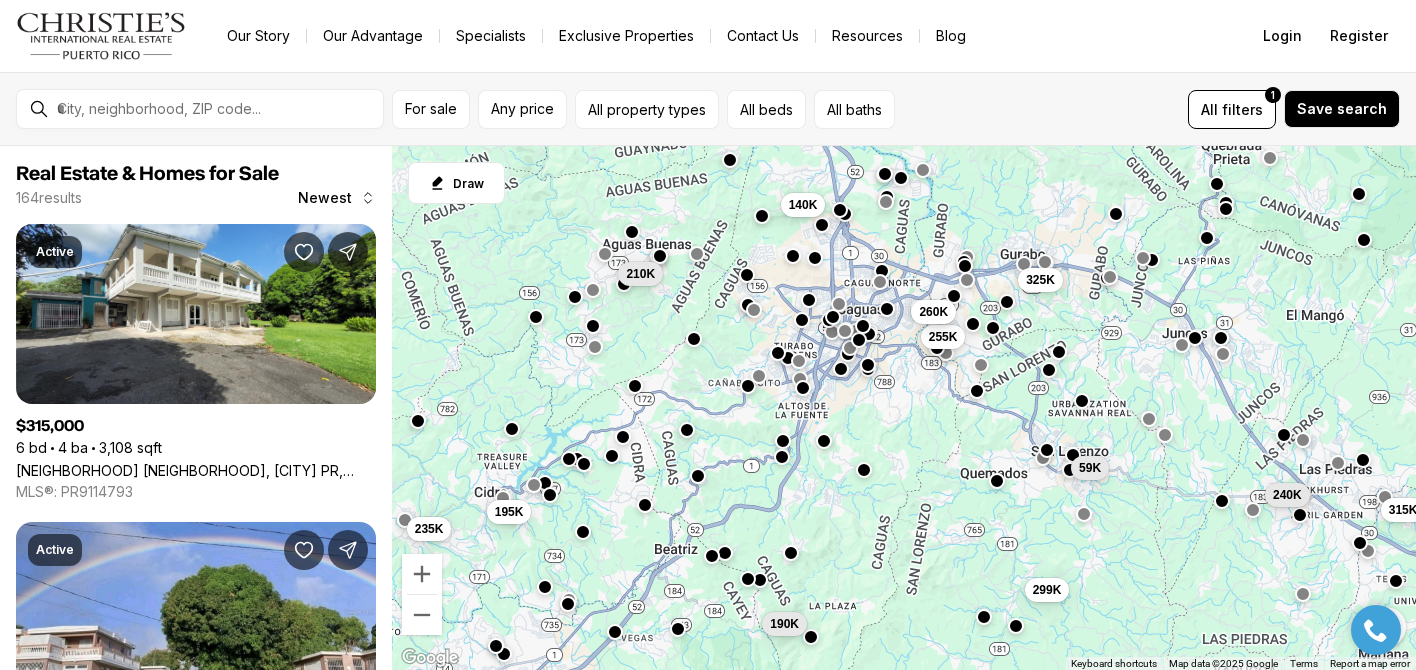 click at bounding box center [864, 471] 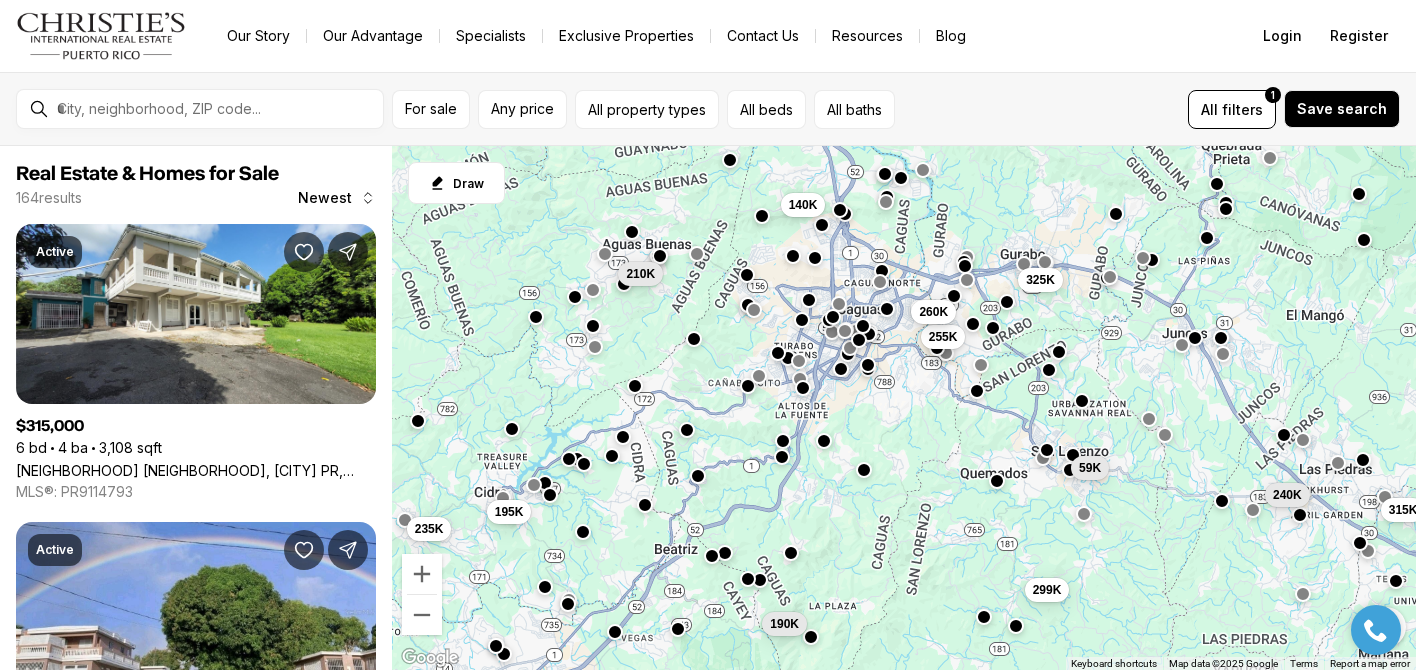 click at bounding box center [864, 469] 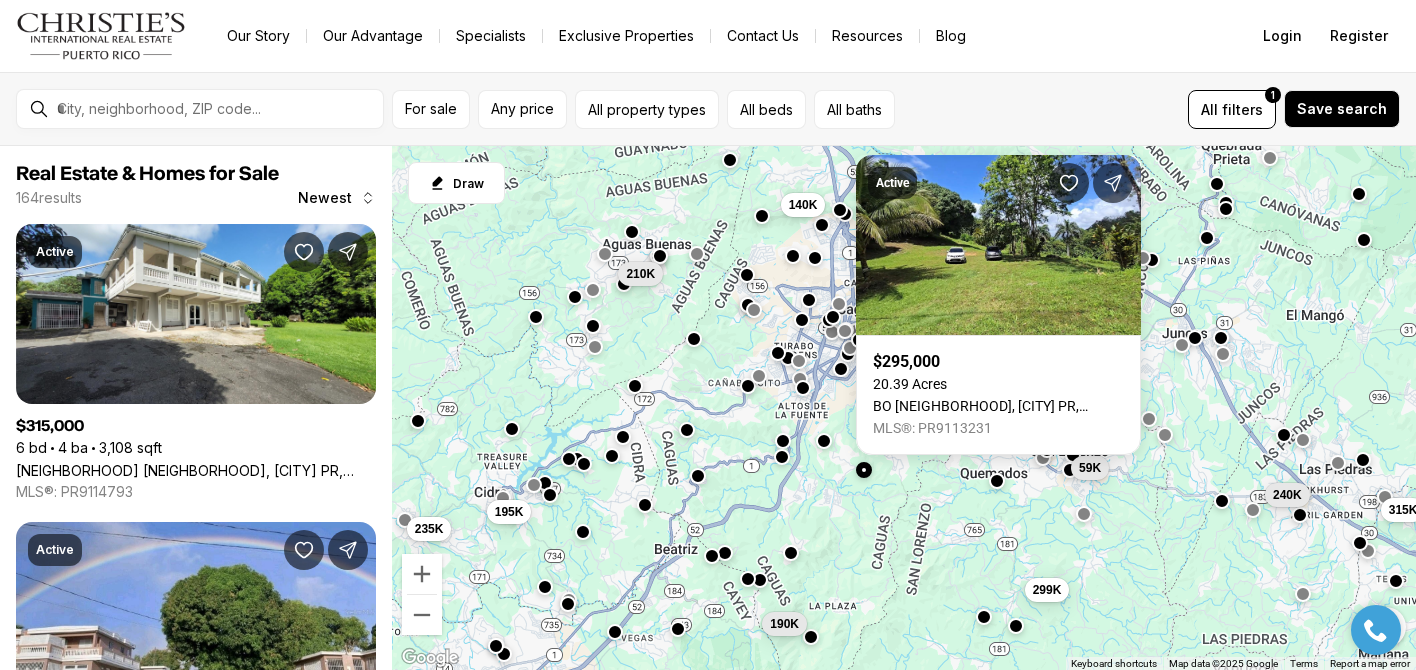 click on "255K 260K 59K 315K 240K 299K 325K 195K 190K 235K 140K 210K" at bounding box center [904, 408] 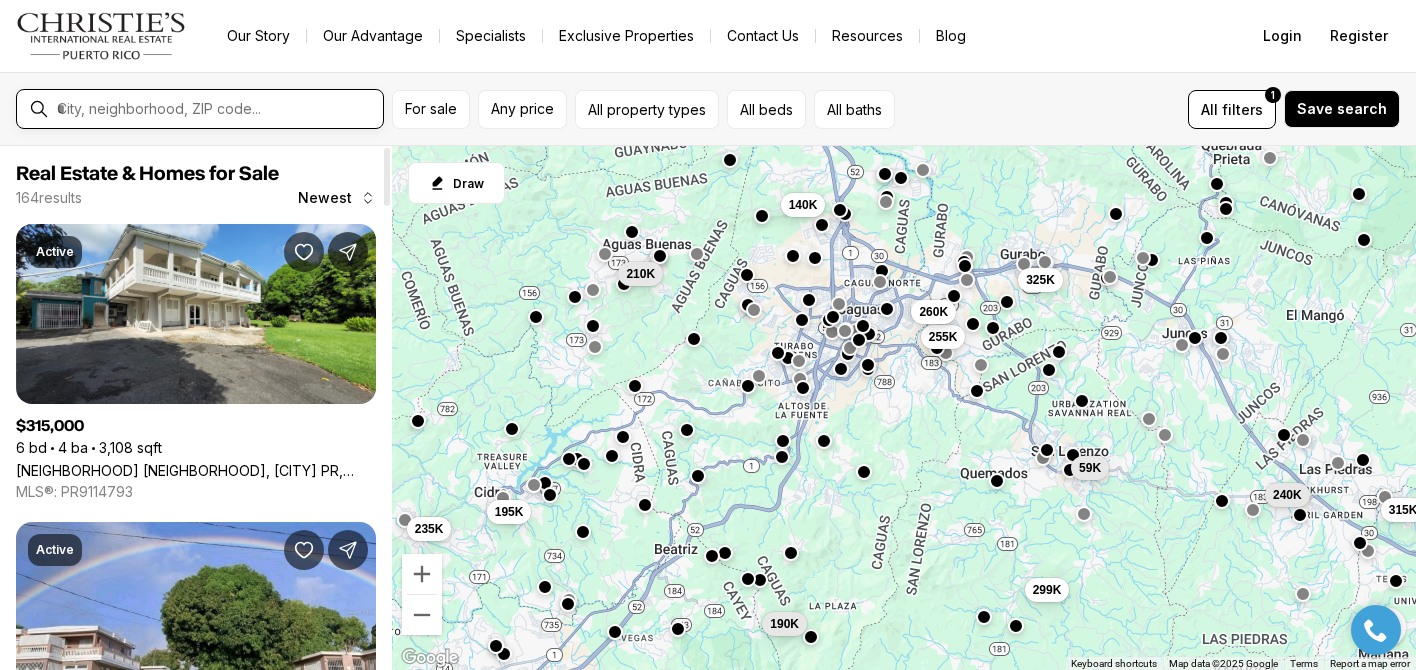 click at bounding box center (216, 109) 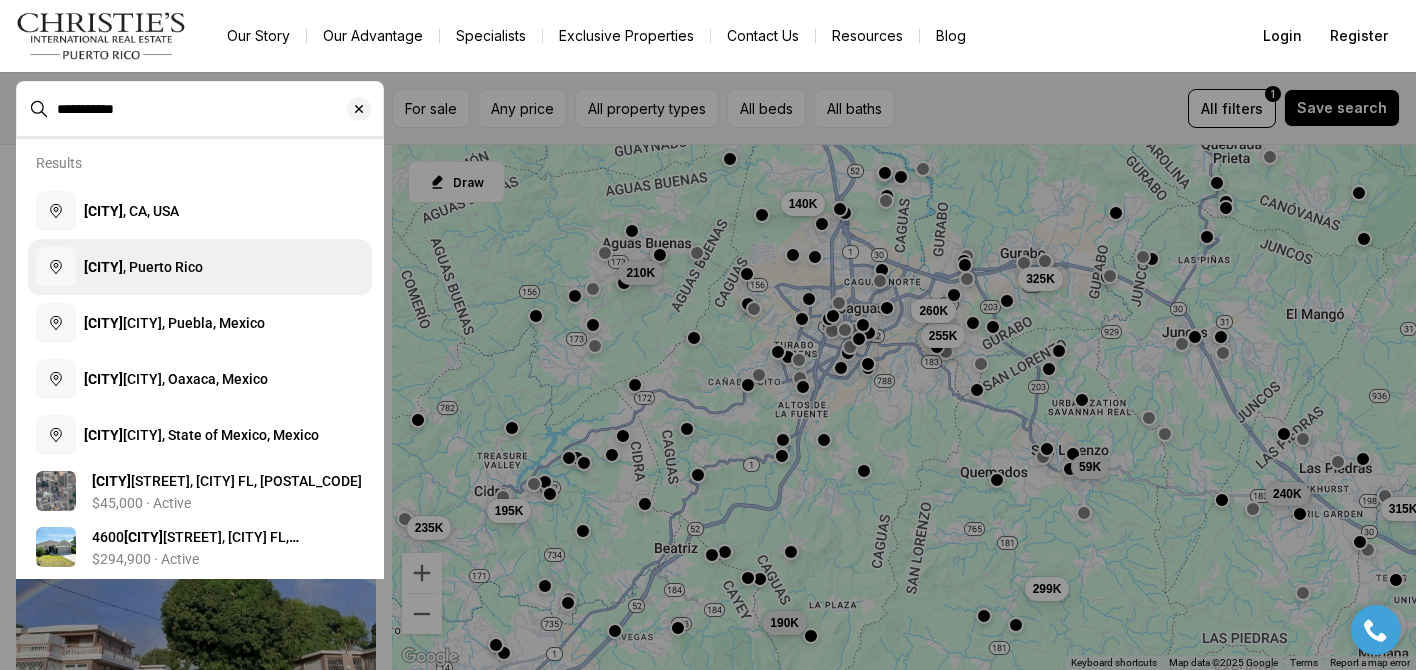 click on "[CITY] , Puerto Rico" at bounding box center (143, 267) 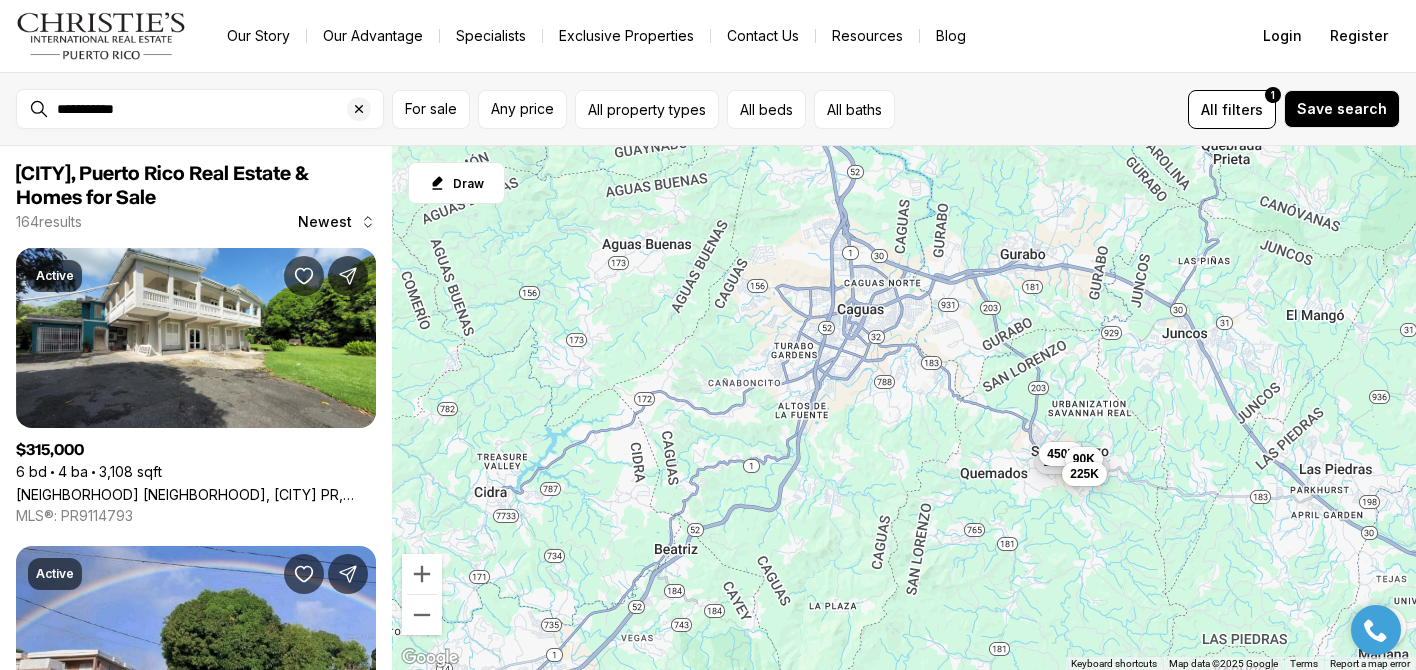 type on "**********" 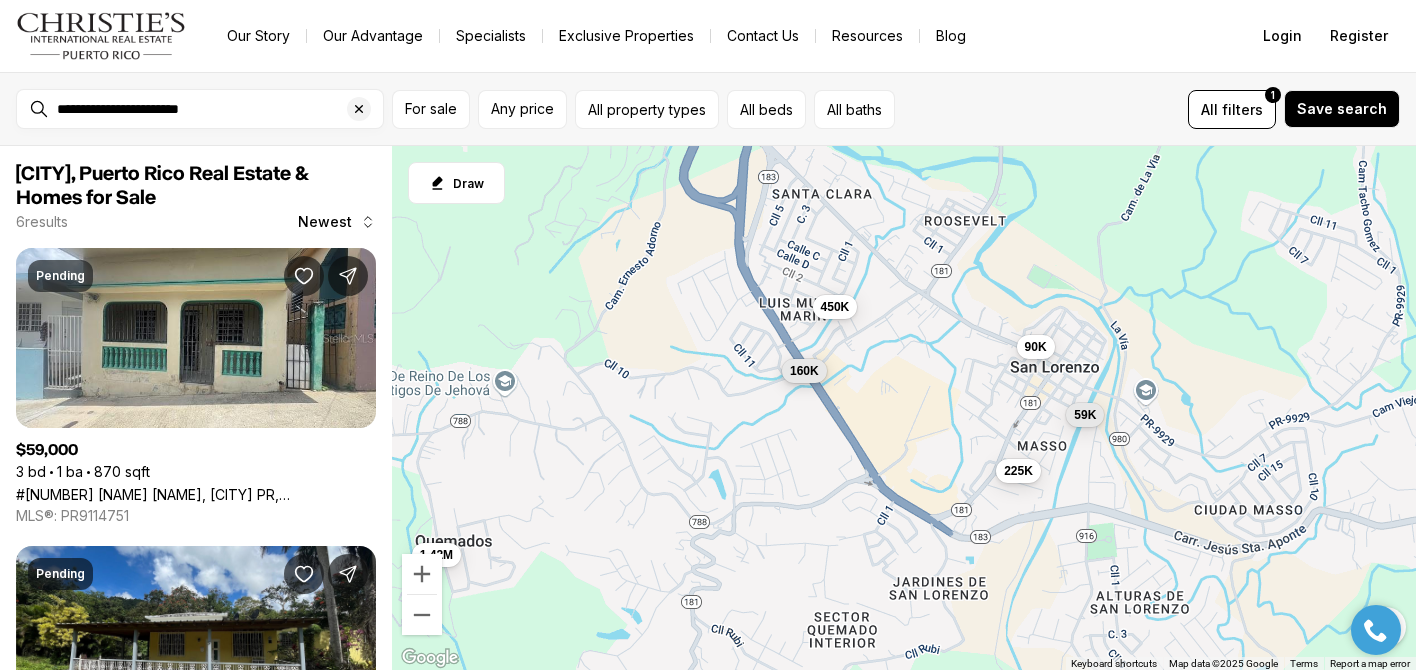 click on "160K" at bounding box center [804, 371] 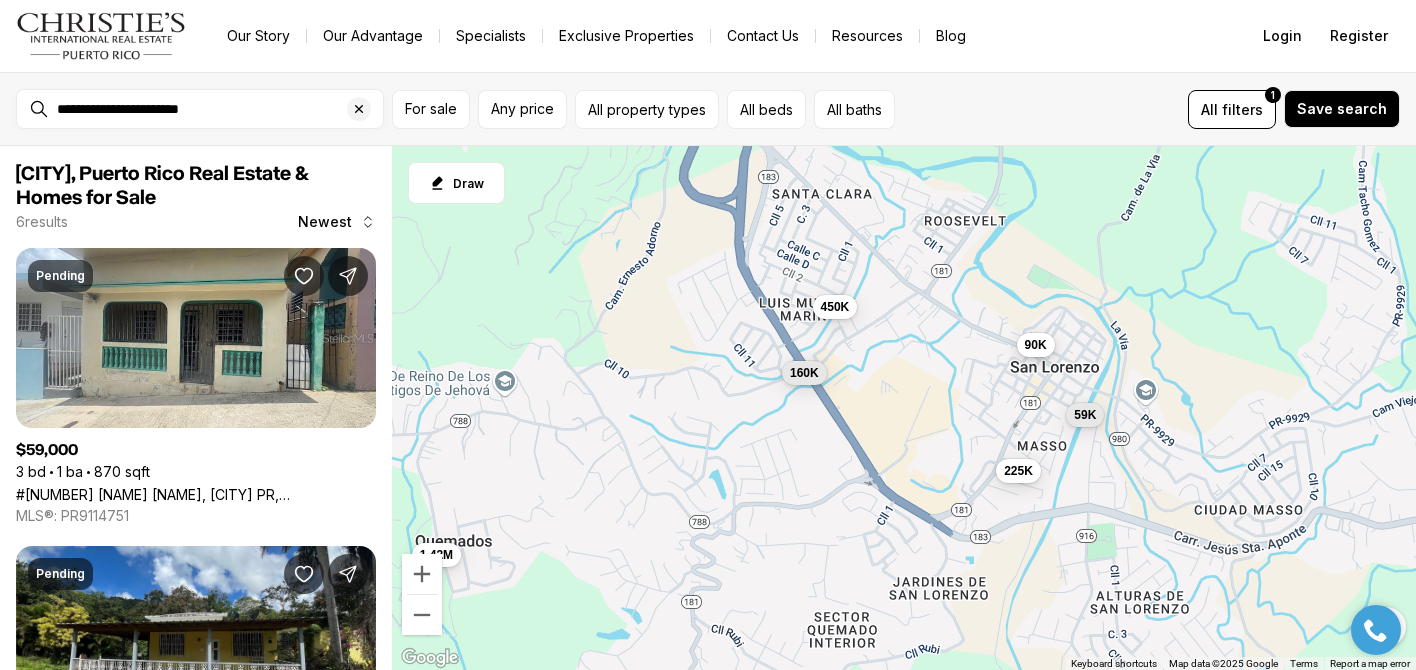 click on "90K" at bounding box center [1036, 345] 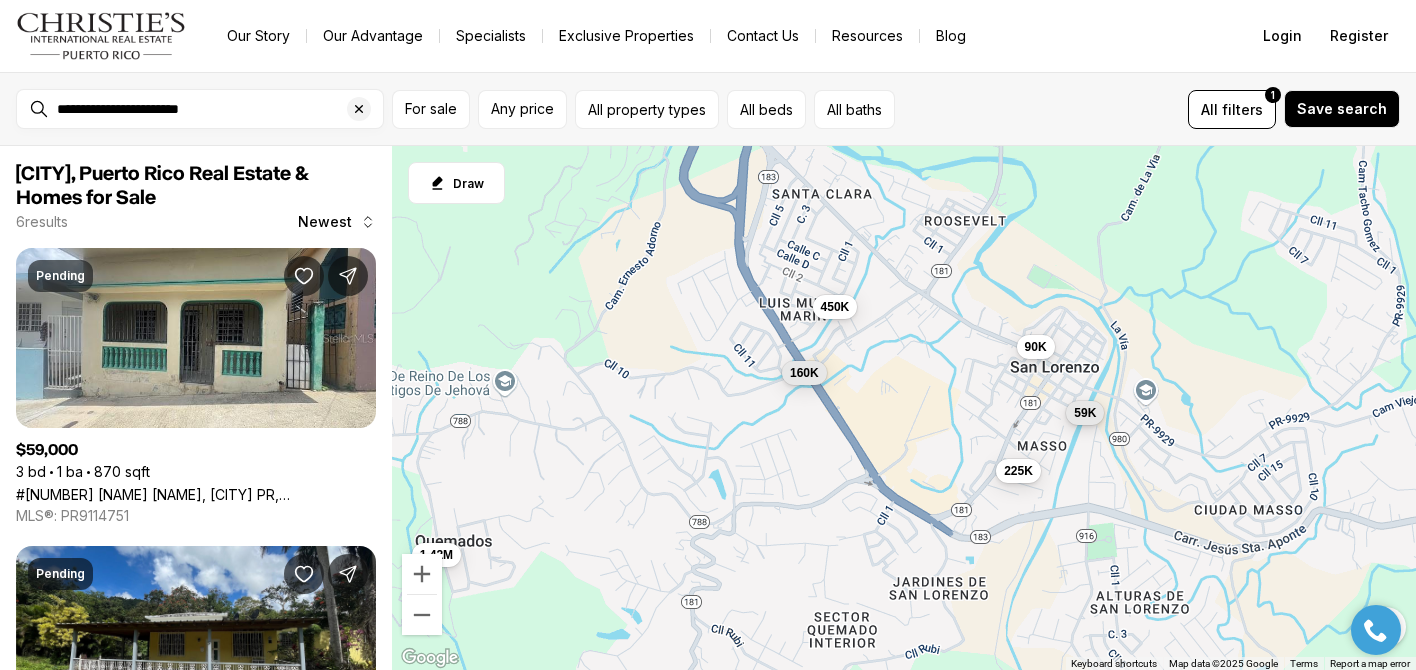 click on "59K" at bounding box center [1085, 413] 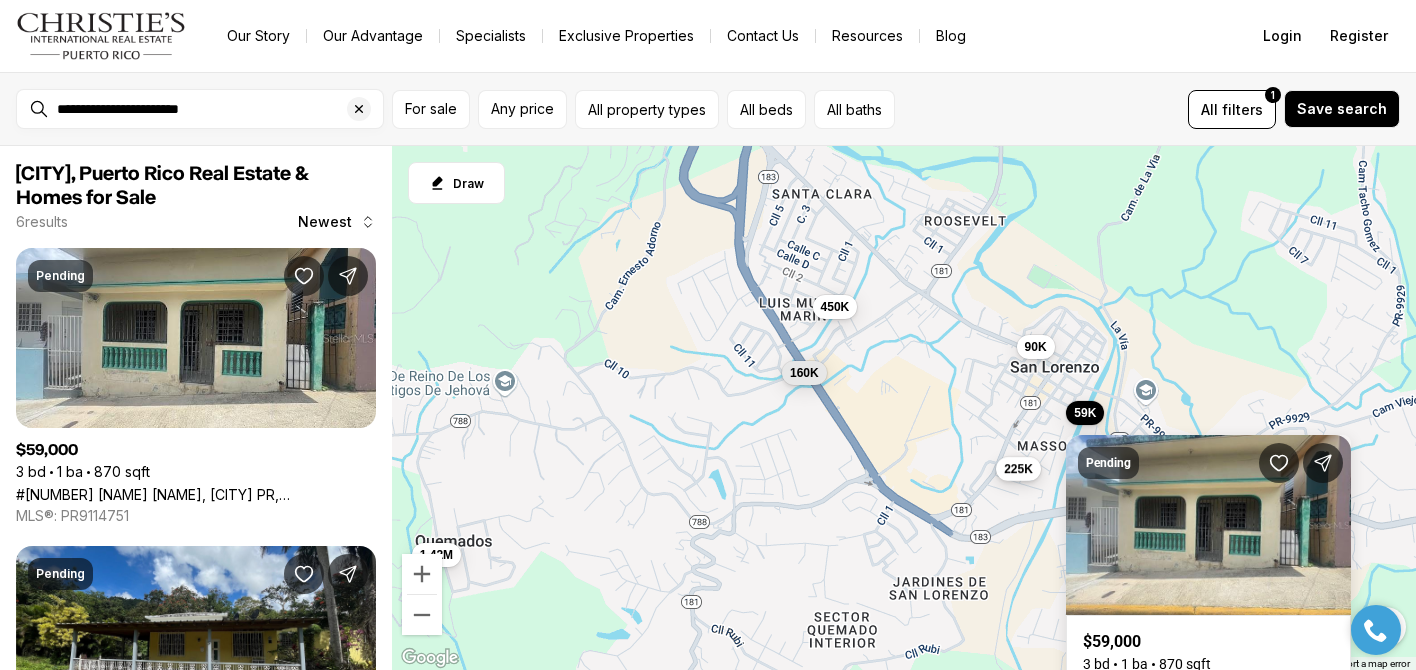 click on "225K" at bounding box center [1018, 468] 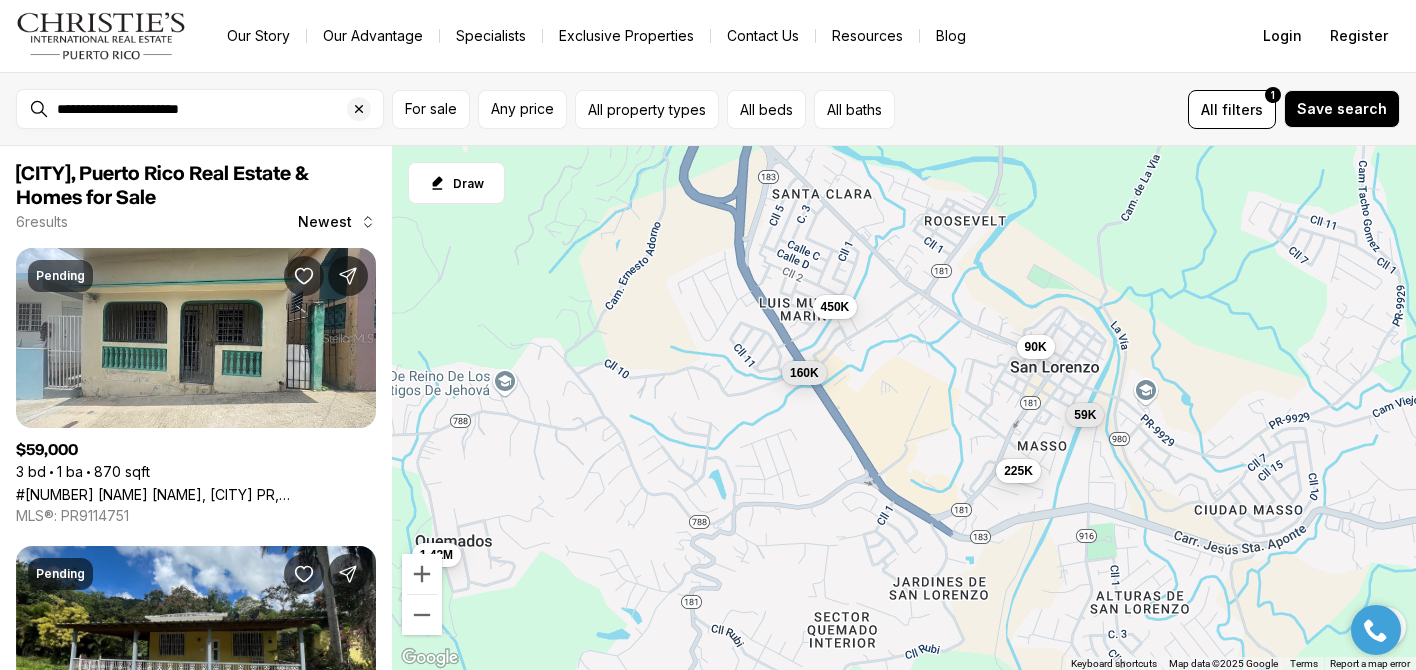 click on "59K 160K 450K 90K 225K 1.42M" at bounding box center [904, 408] 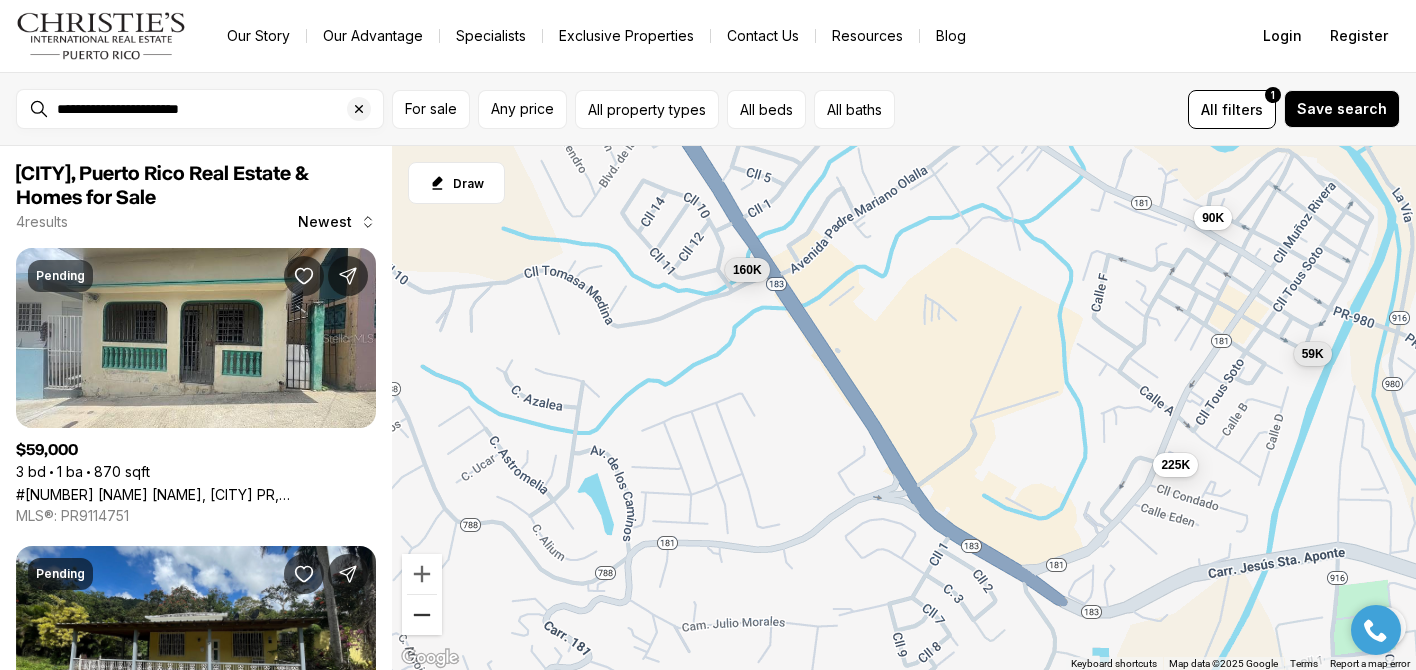 click at bounding box center [422, 615] 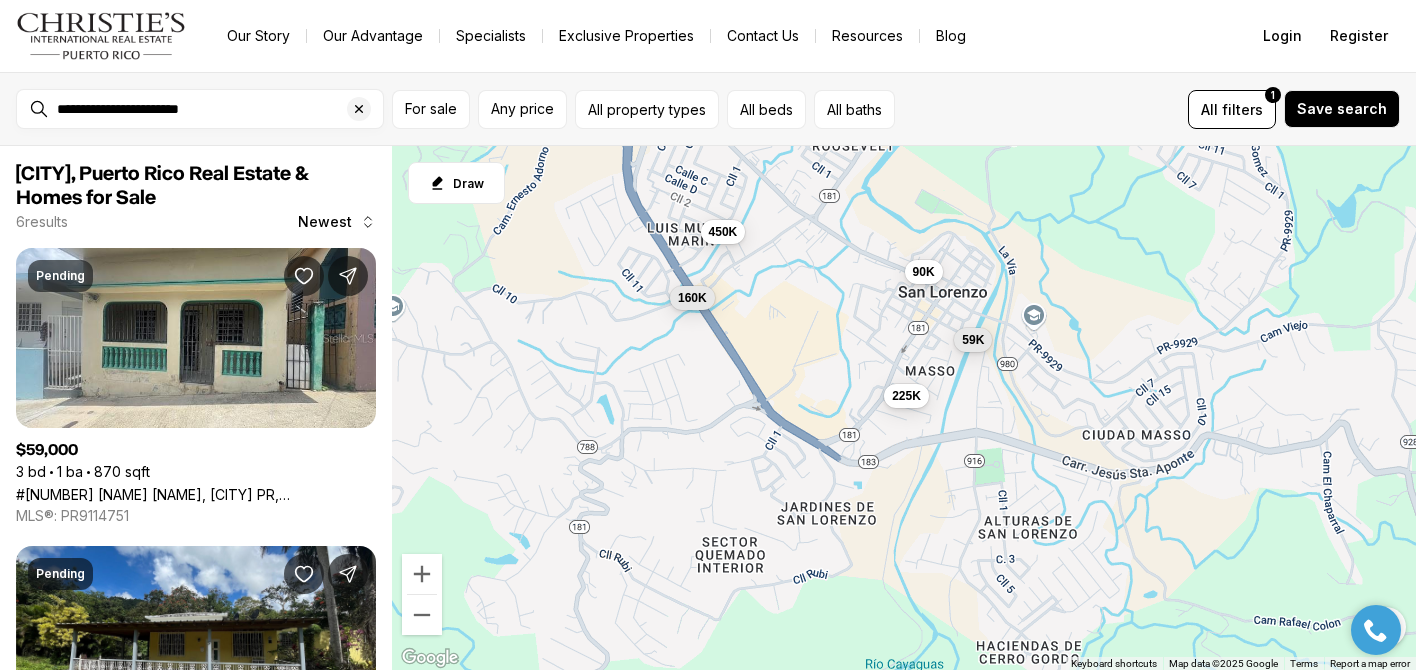 drag, startPoint x: 891, startPoint y: 489, endPoint x: 744, endPoint y: 442, distance: 154.33081 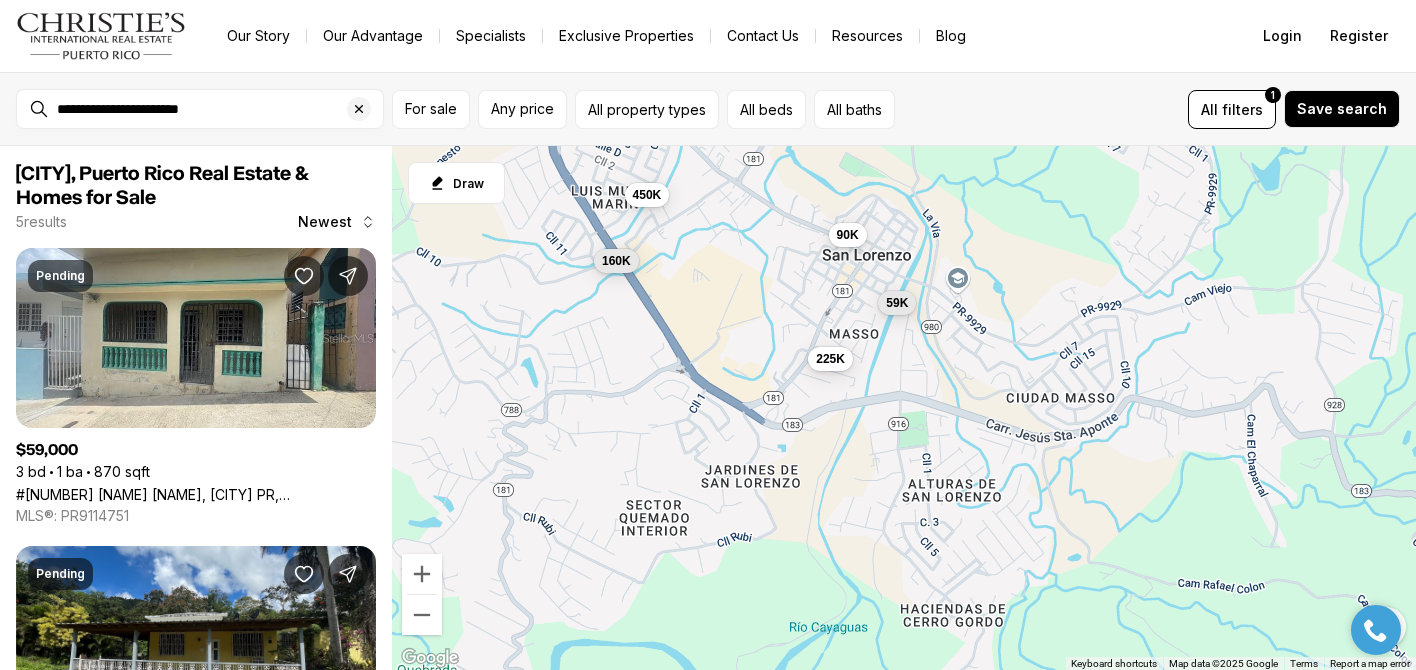 drag, startPoint x: 960, startPoint y: 503, endPoint x: 882, endPoint y: 467, distance: 85.90693 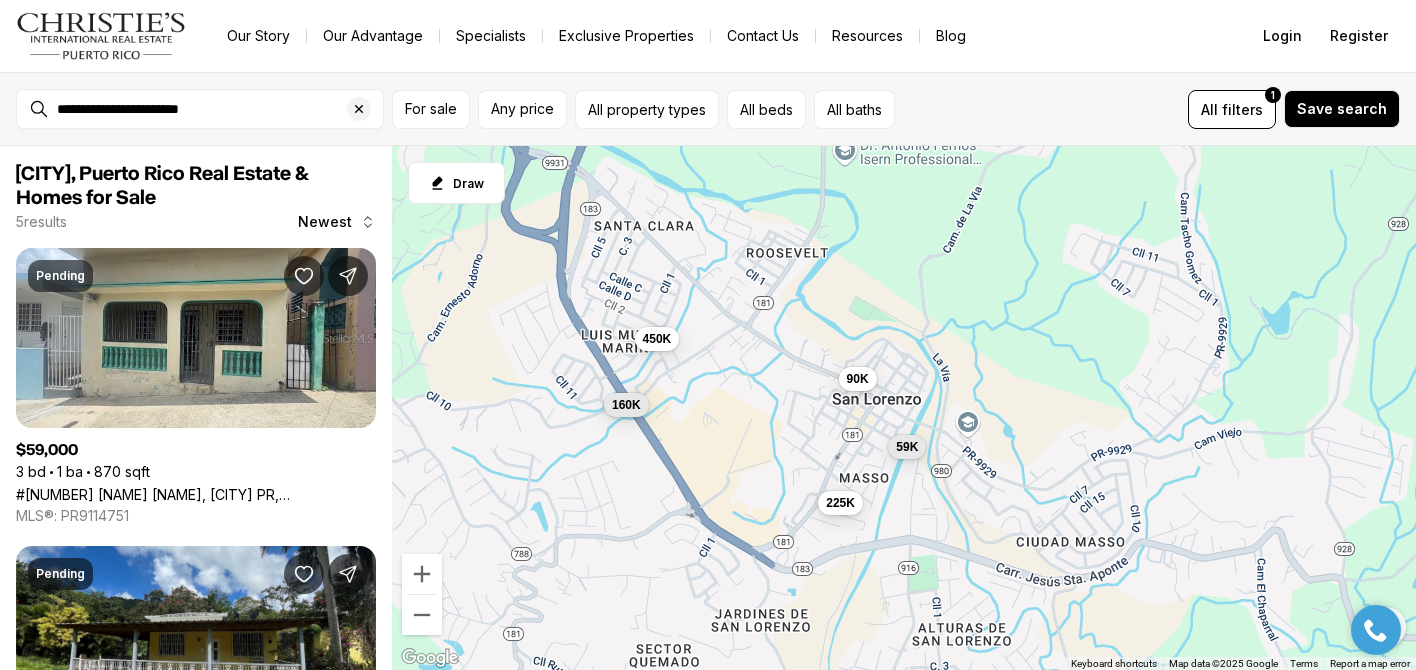 drag, startPoint x: 1210, startPoint y: 378, endPoint x: 1220, endPoint y: 525, distance: 147.33974 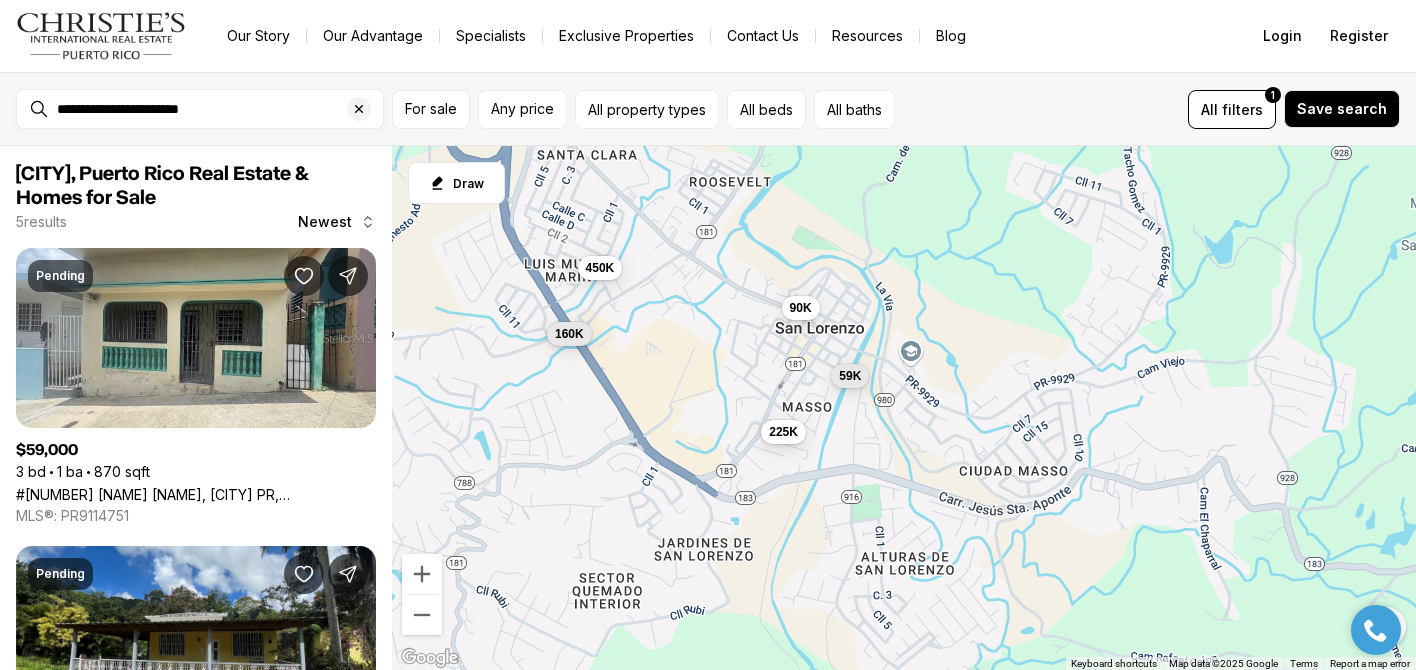 drag, startPoint x: 701, startPoint y: 290, endPoint x: 646, endPoint y: 215, distance: 93.00538 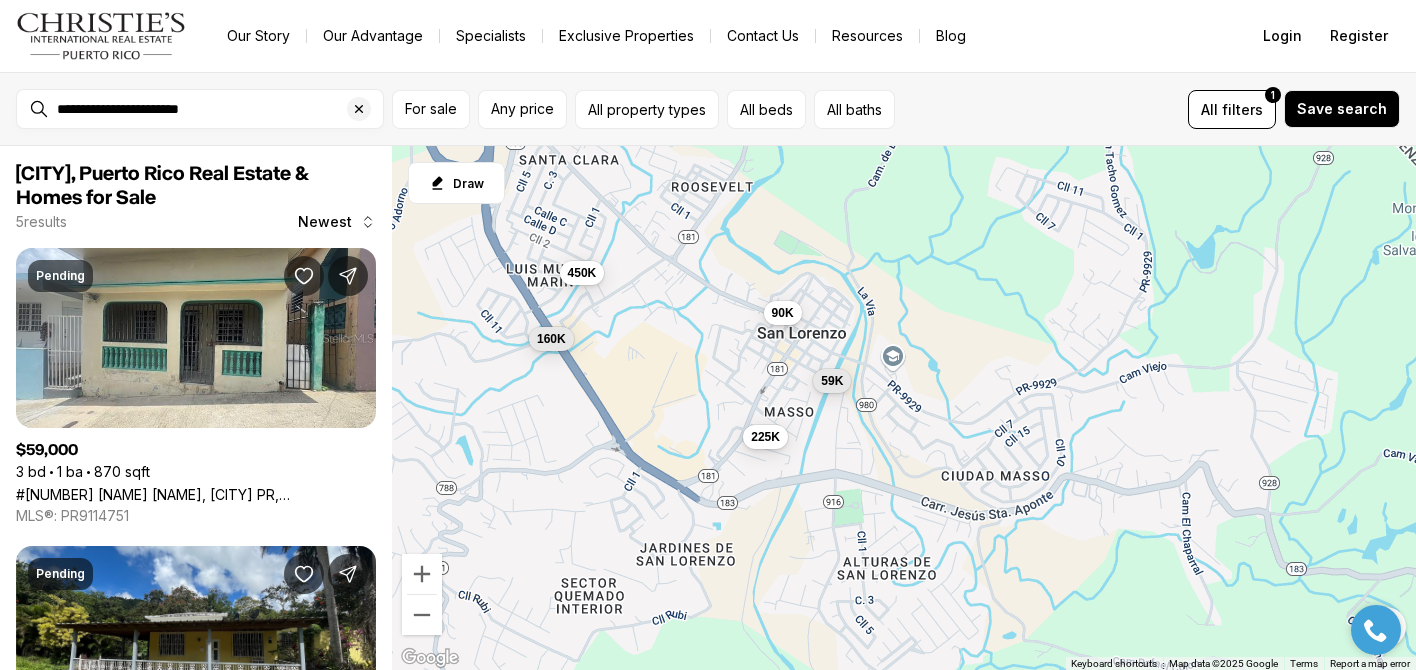 drag, startPoint x: 885, startPoint y: 549, endPoint x: 867, endPoint y: 553, distance: 18.439089 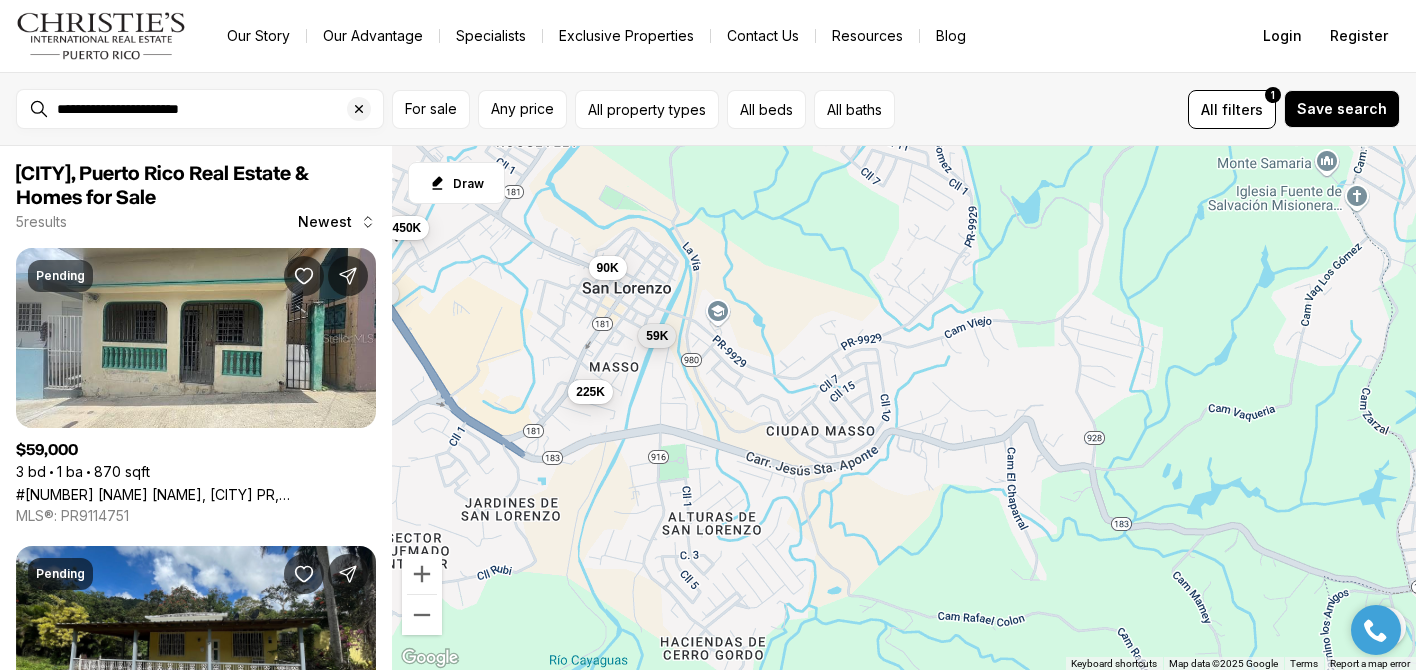 drag, startPoint x: 1227, startPoint y: 568, endPoint x: 1050, endPoint y: 523, distance: 182.63077 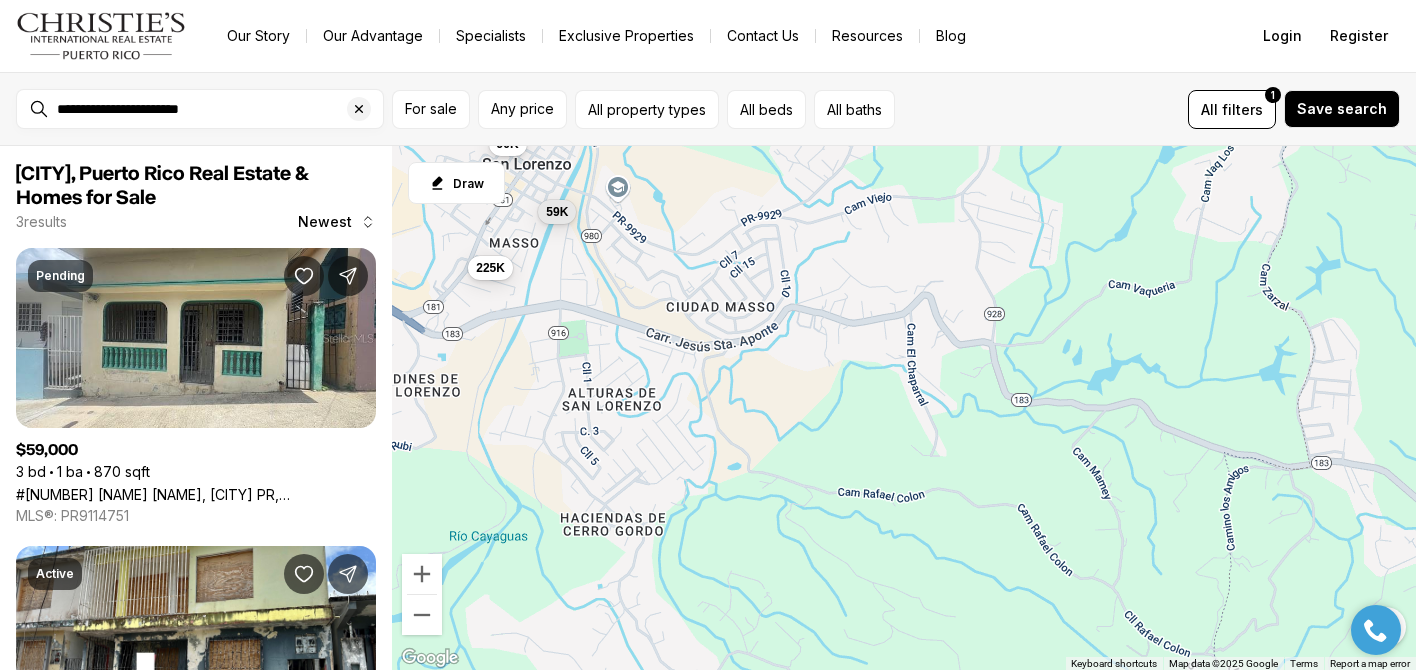 drag, startPoint x: 1109, startPoint y: 596, endPoint x: 1007, endPoint y: 465, distance: 166.0271 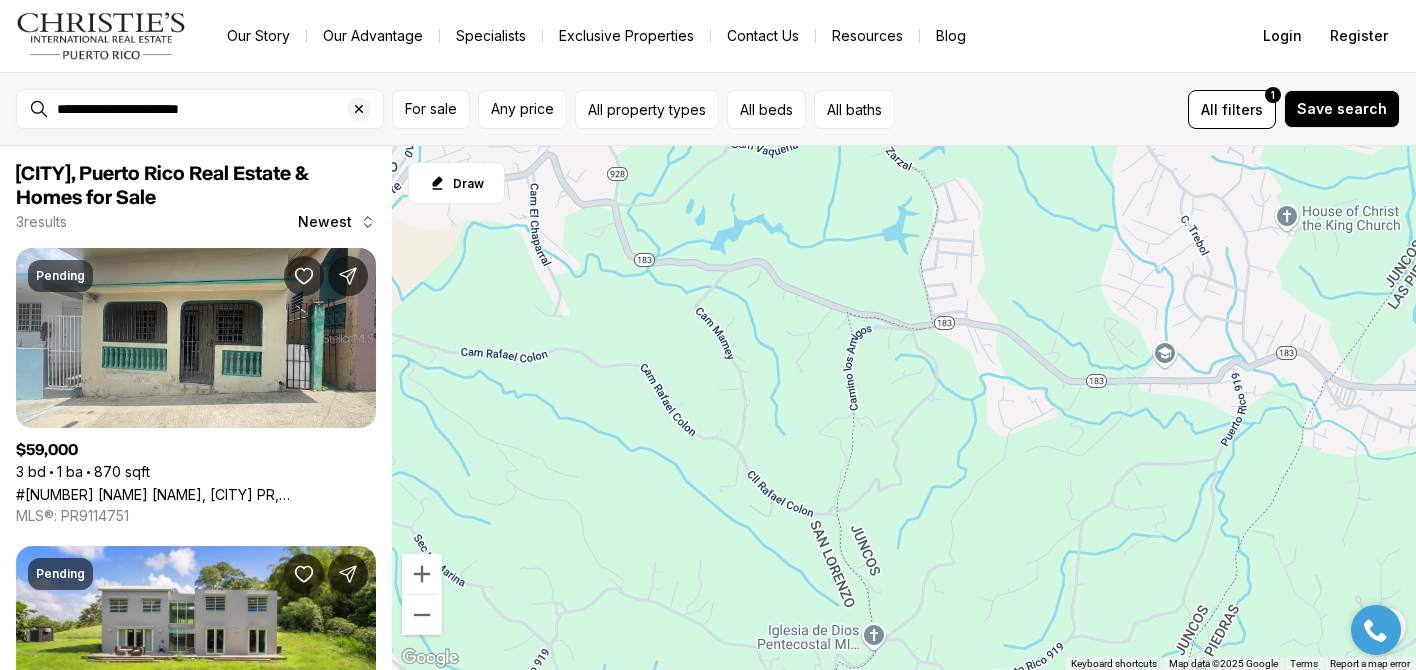 drag, startPoint x: 1266, startPoint y: 538, endPoint x: 891, endPoint y: 402, distance: 398.89975 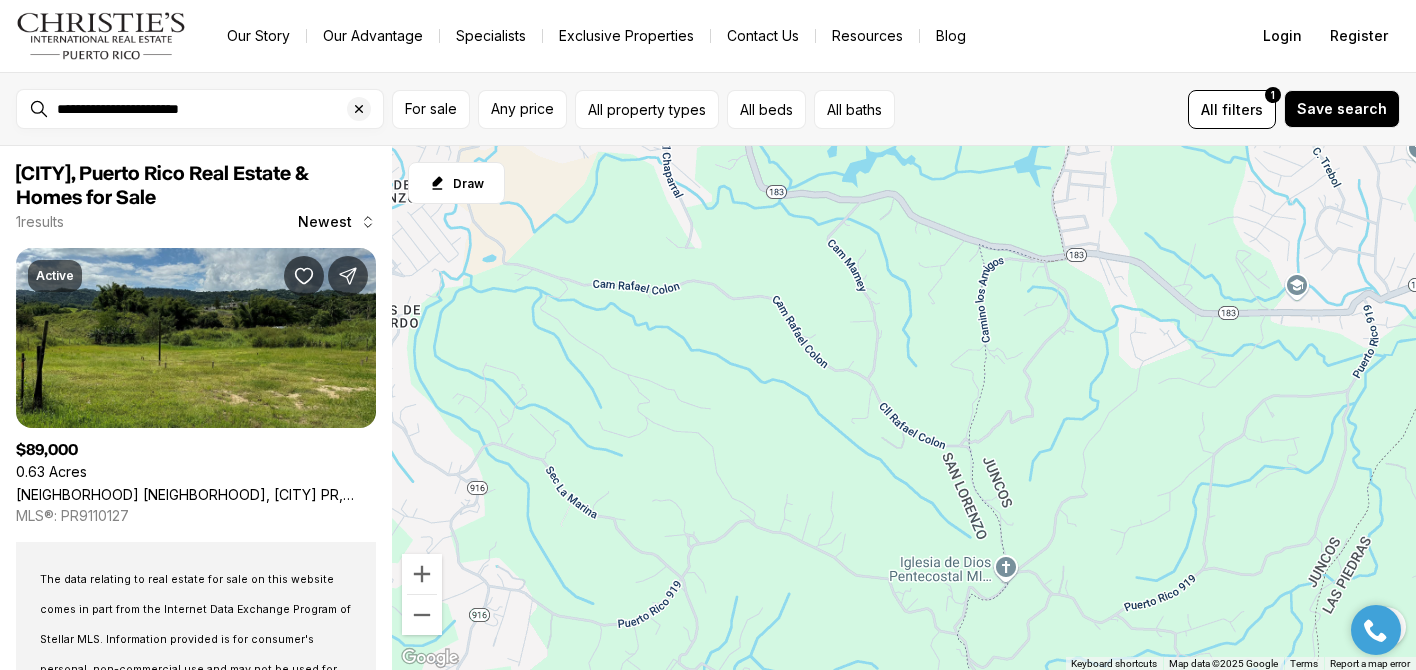 drag, startPoint x: 1297, startPoint y: 498, endPoint x: 1427, endPoint y: 430, distance: 146.7106 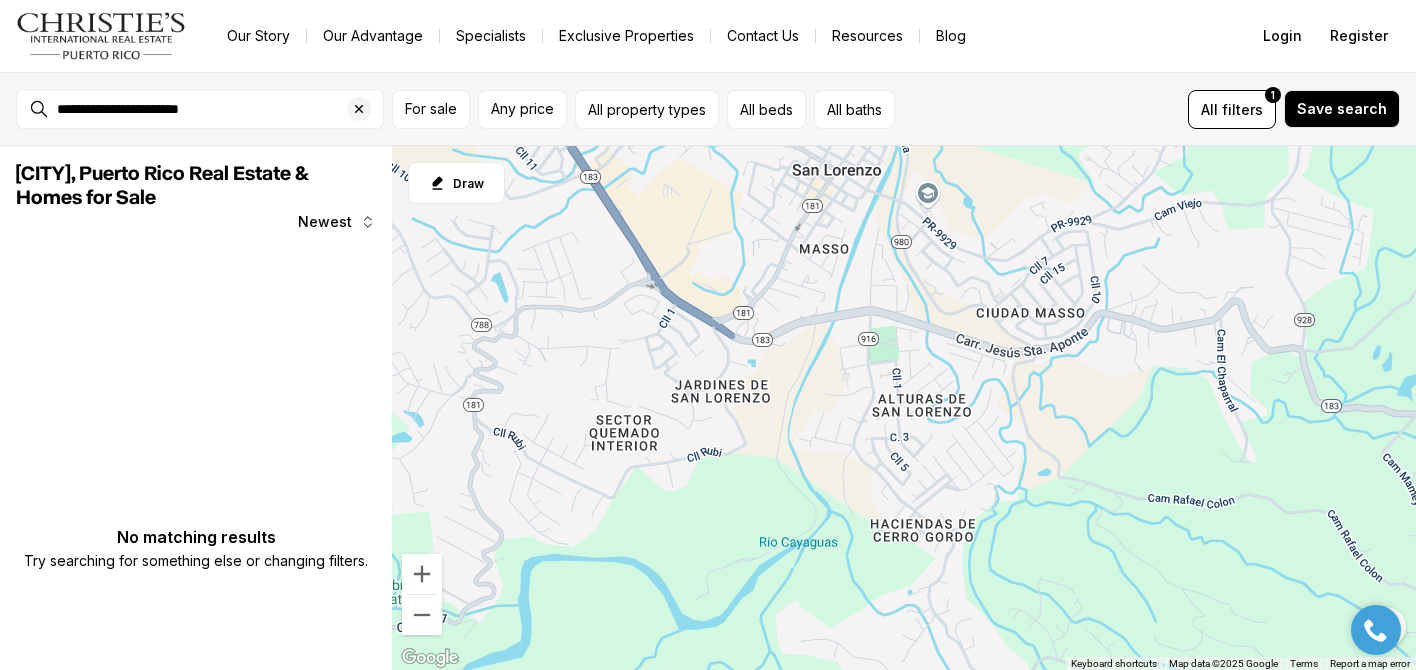 drag, startPoint x: 598, startPoint y: 234, endPoint x: 1170, endPoint y: 454, distance: 612.84906 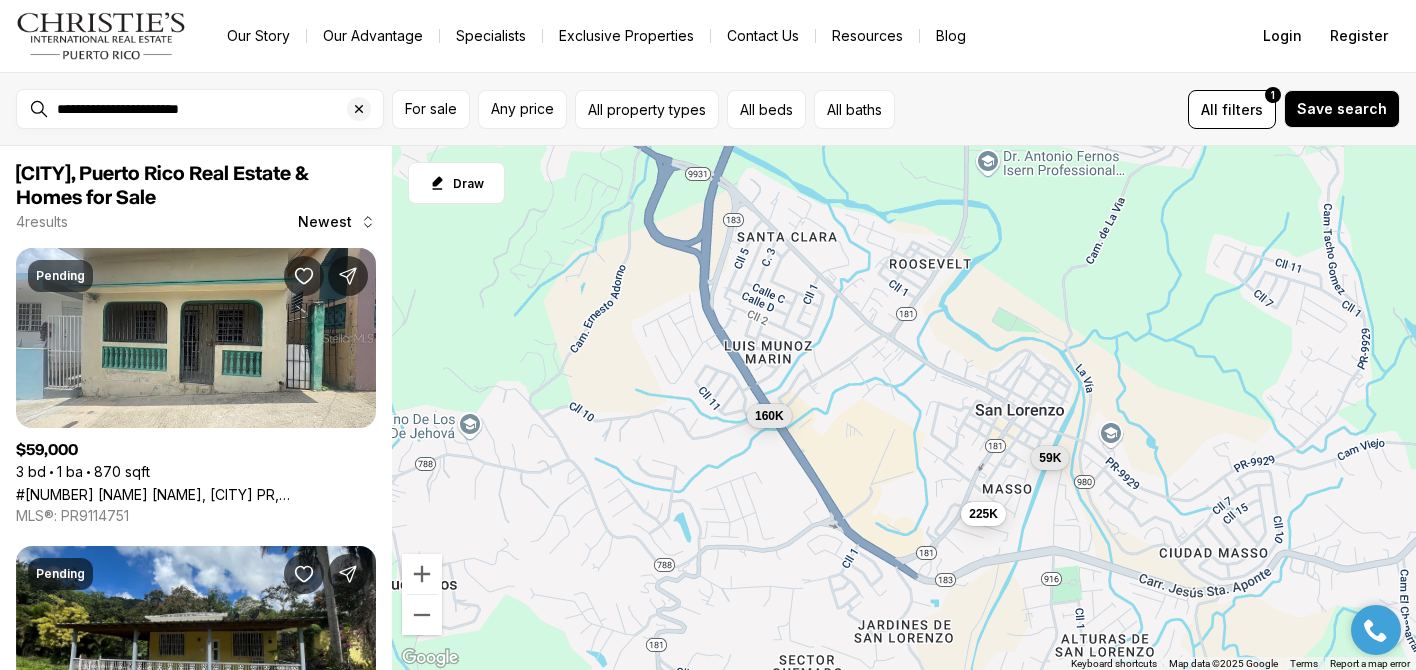 drag, startPoint x: 555, startPoint y: 277, endPoint x: 725, endPoint y: 511, distance: 289.23346 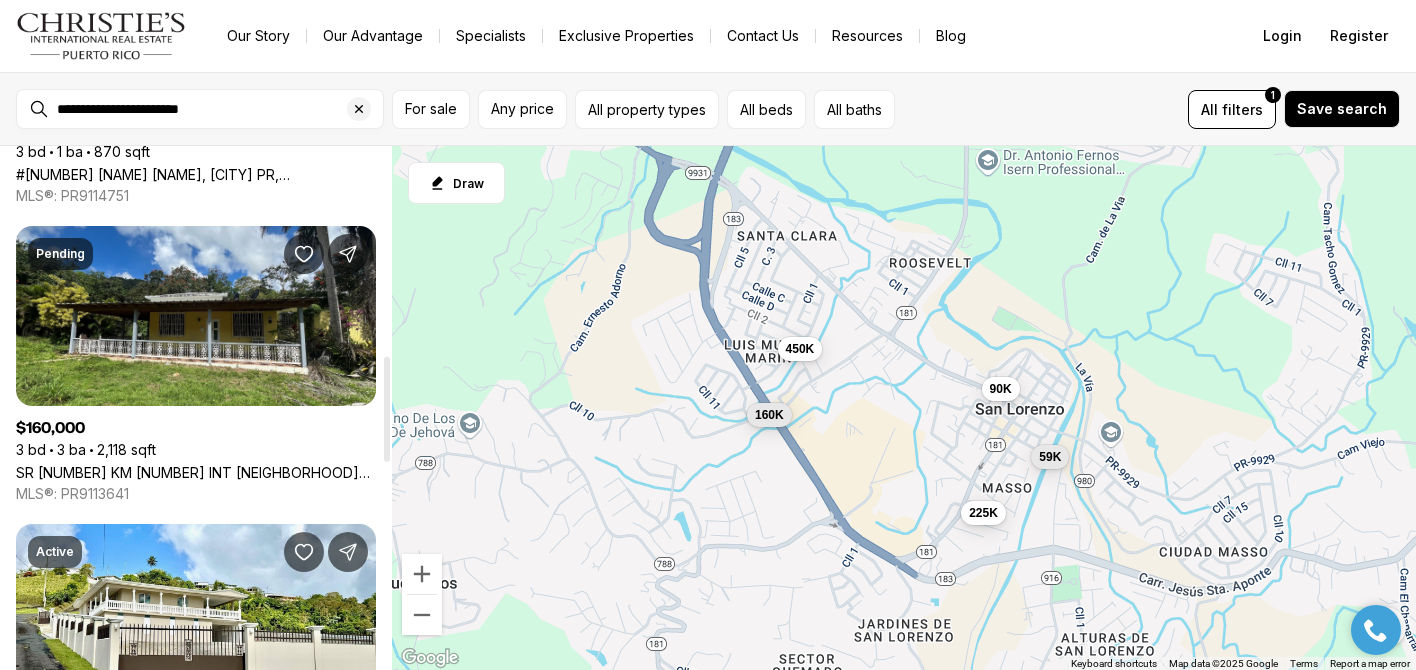 scroll, scrollTop: 0, scrollLeft: 0, axis: both 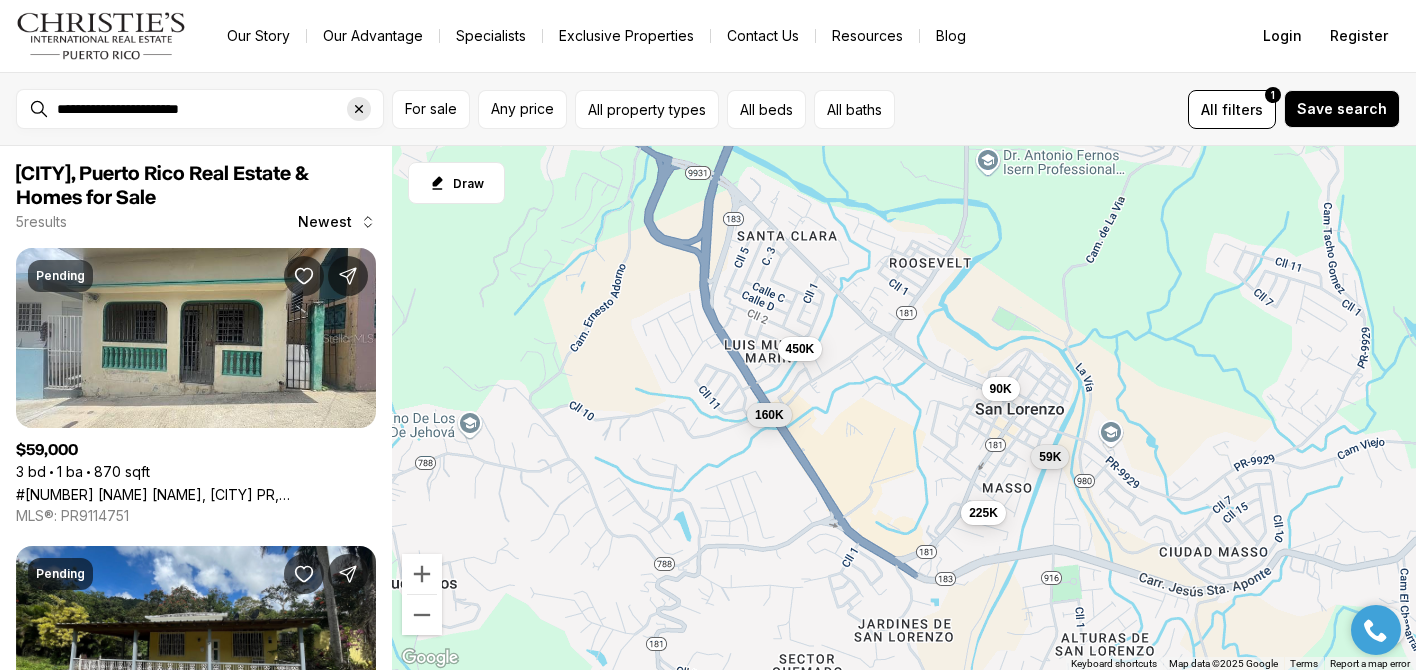 click 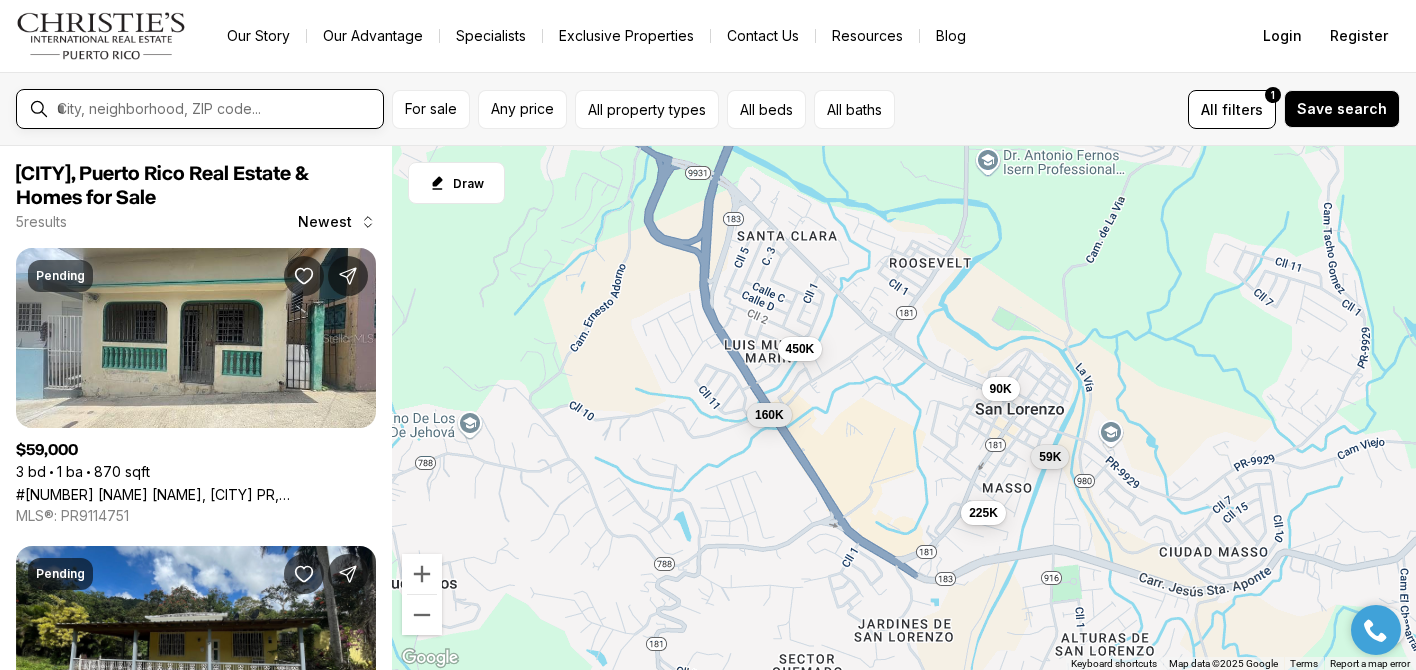 click at bounding box center (216, 109) 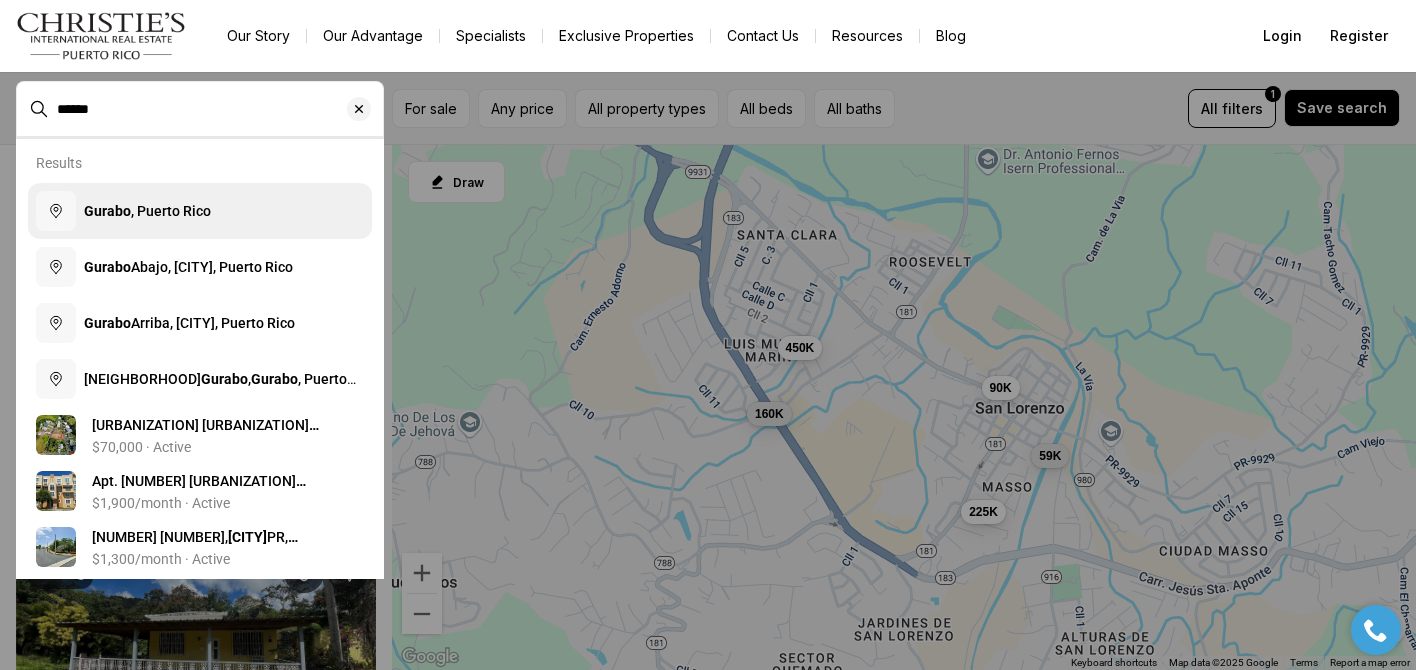 click on "[CITY] , Puerto Rico" at bounding box center [147, 211] 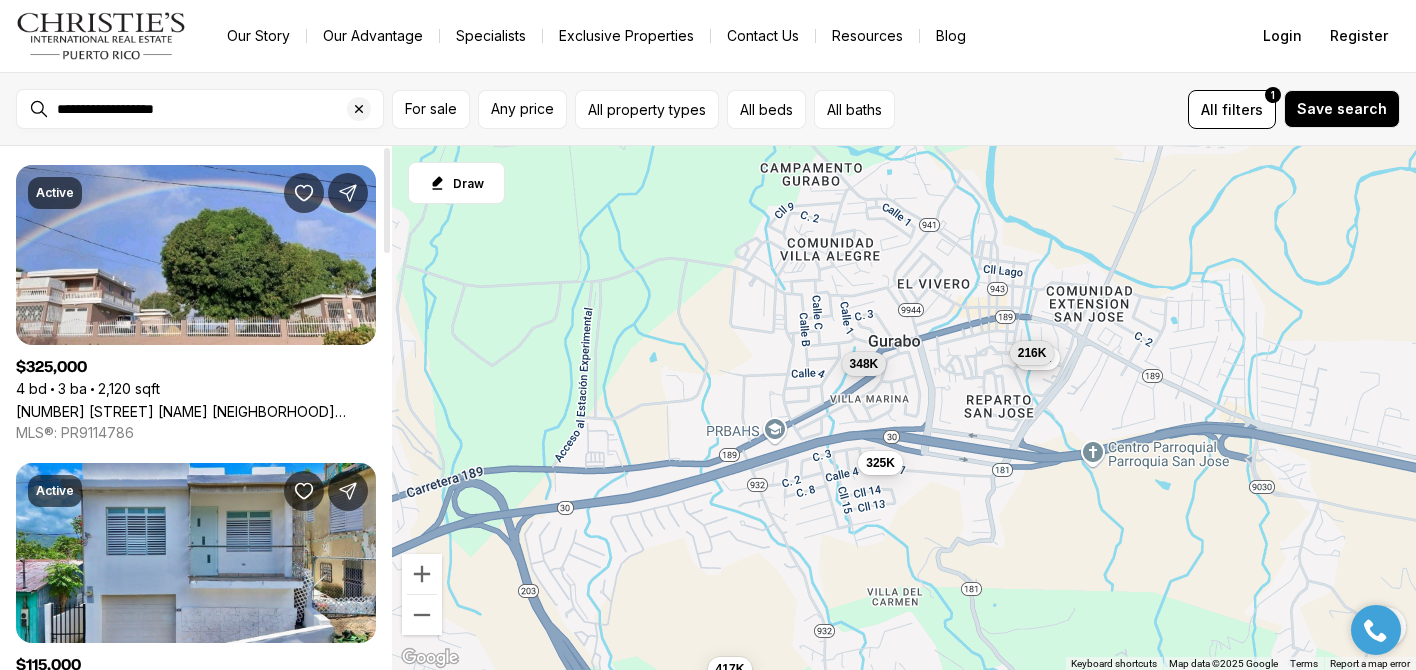 scroll, scrollTop: 0, scrollLeft: 0, axis: both 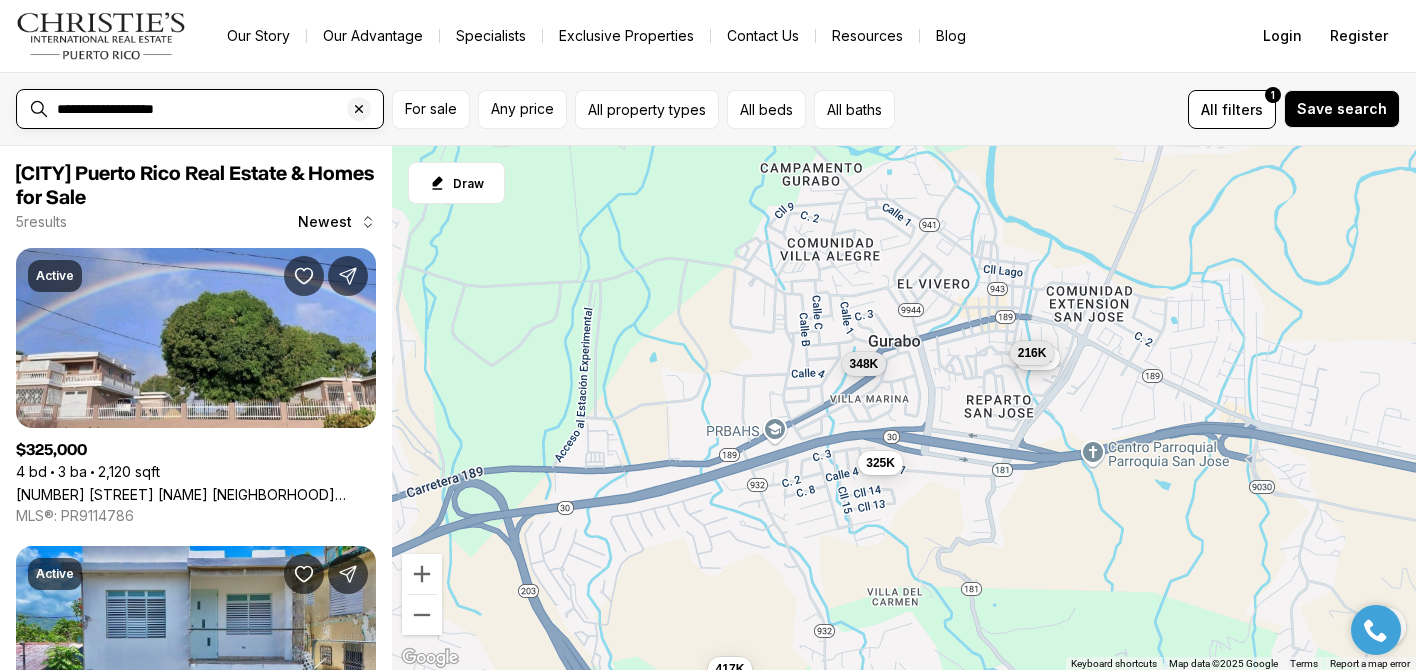 click on "**********" at bounding box center [216, 109] 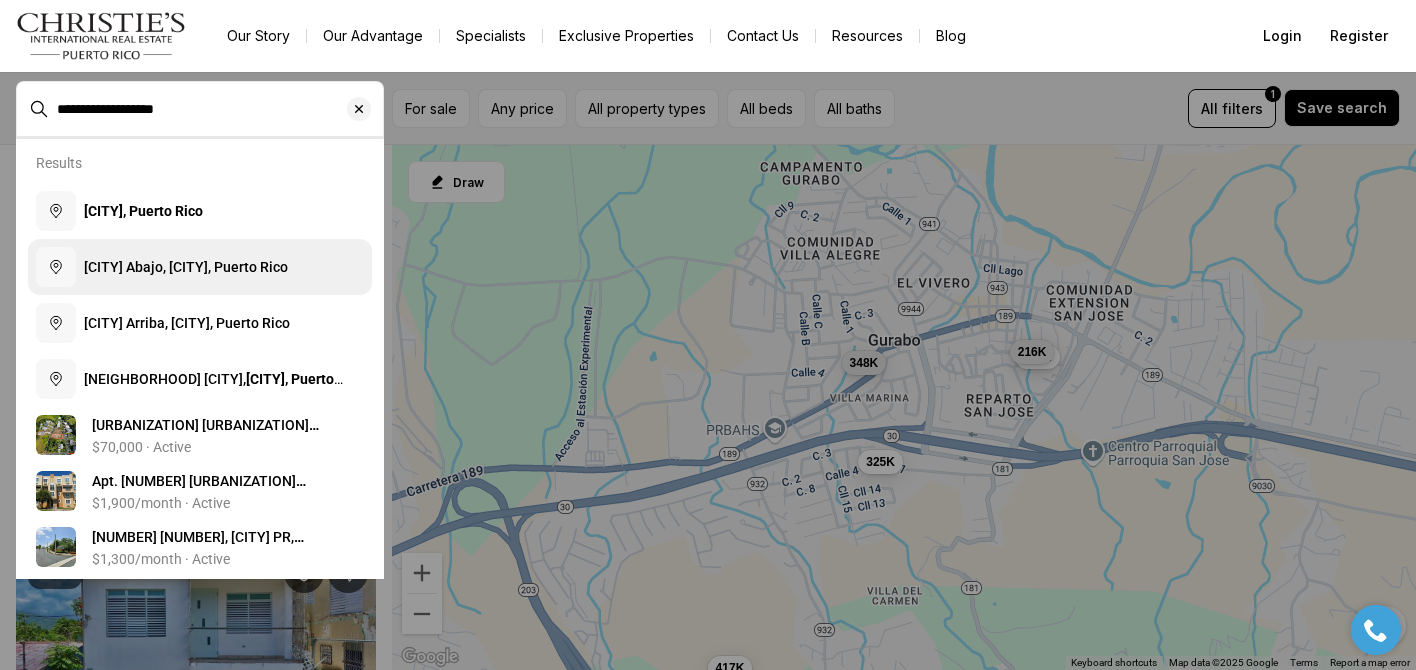 click on "[CITY] Abajo, [CITY], Puerto Rico" at bounding box center (186, 267) 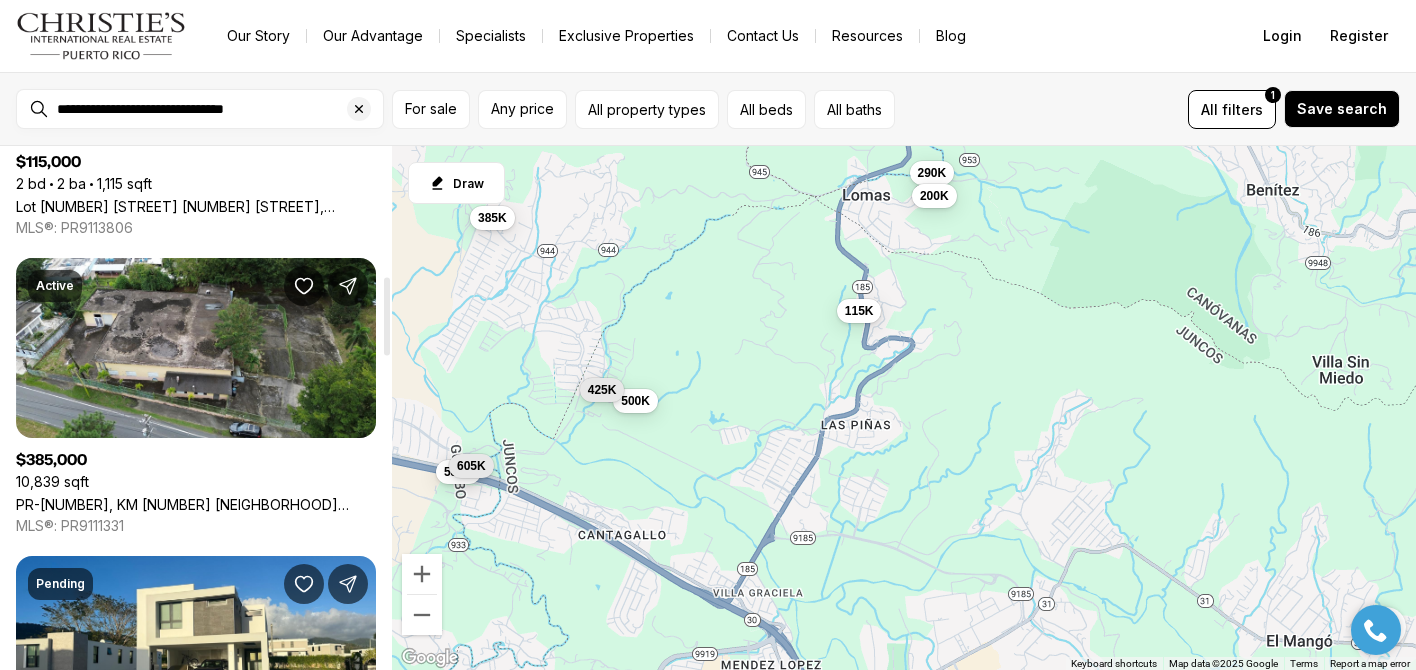scroll, scrollTop: 867, scrollLeft: 0, axis: vertical 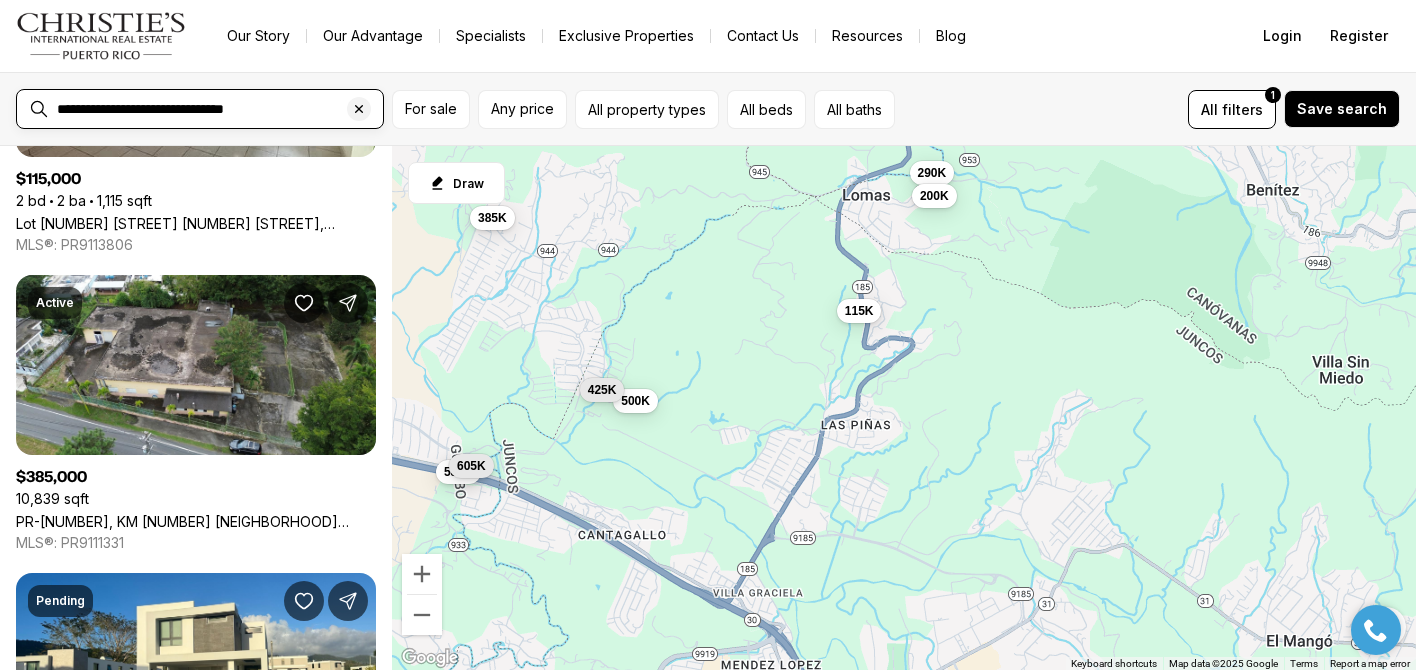 click on "**********" at bounding box center (216, 109) 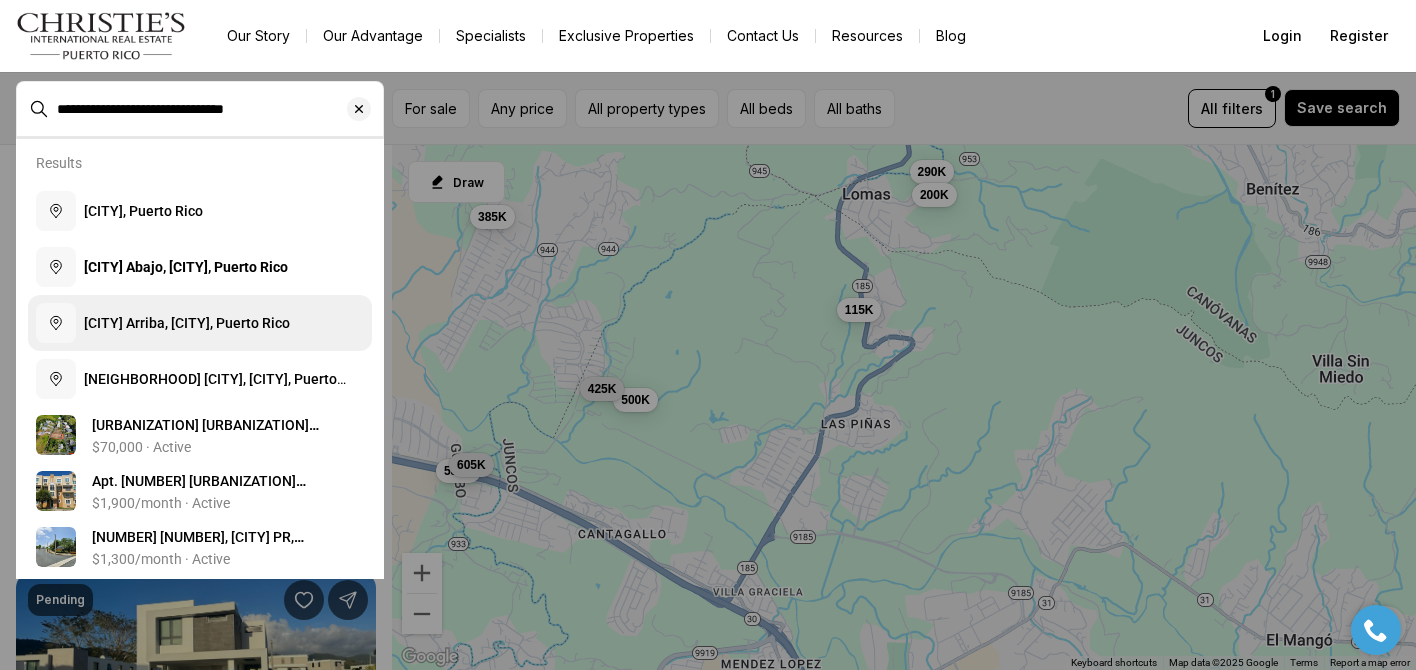 click on "[CITY] Arriba, [CITY], Puerto Rico" at bounding box center [187, 323] 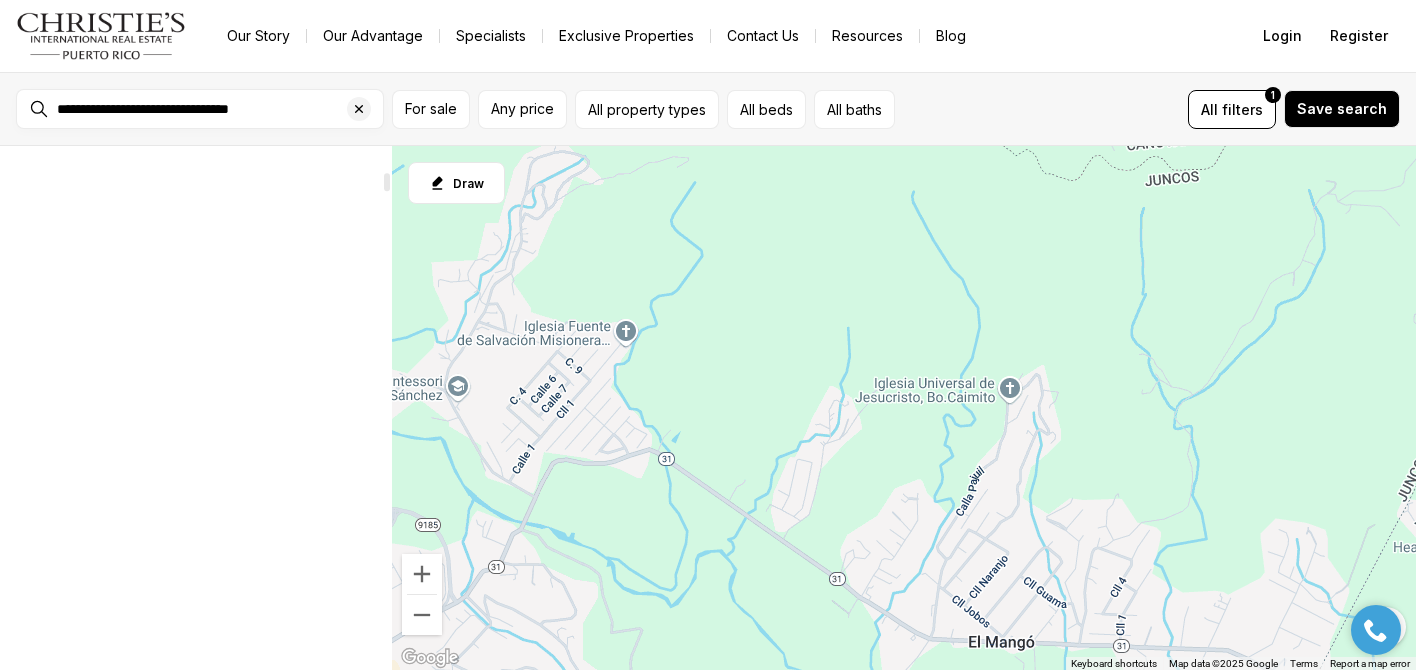 scroll, scrollTop: 0, scrollLeft: 0, axis: both 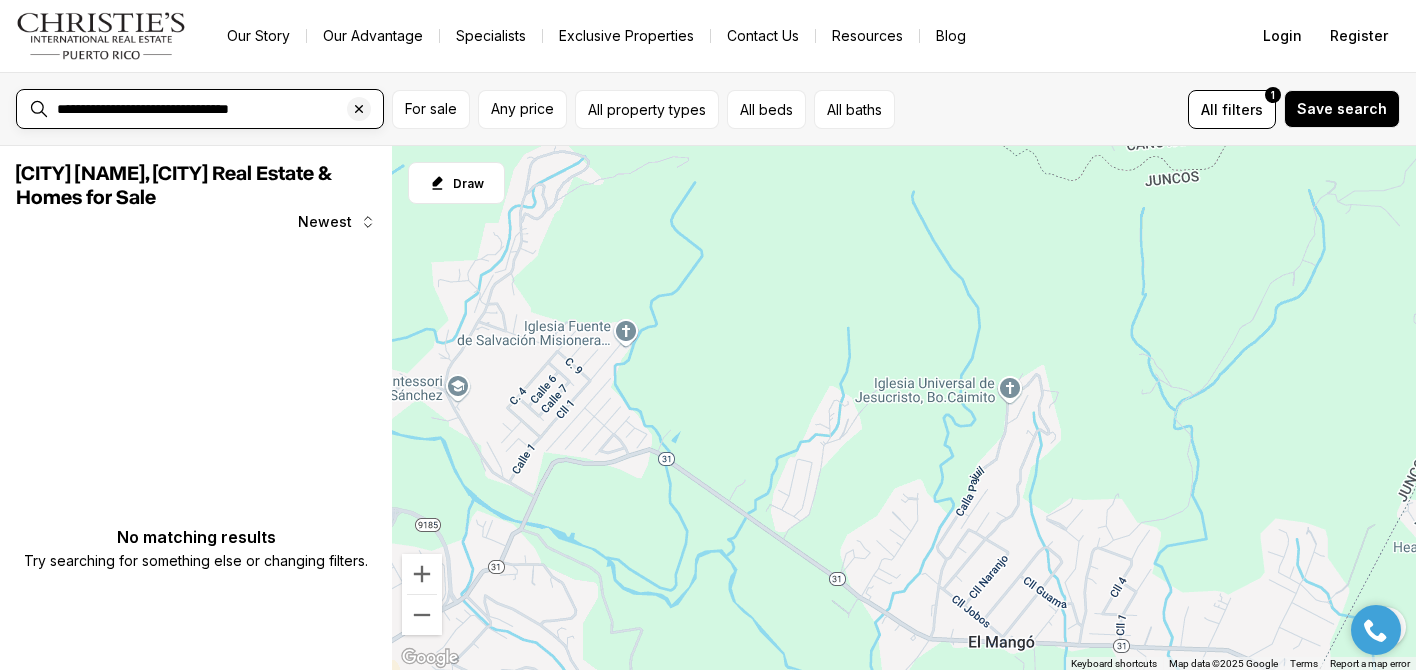 click on "**********" at bounding box center [216, 109] 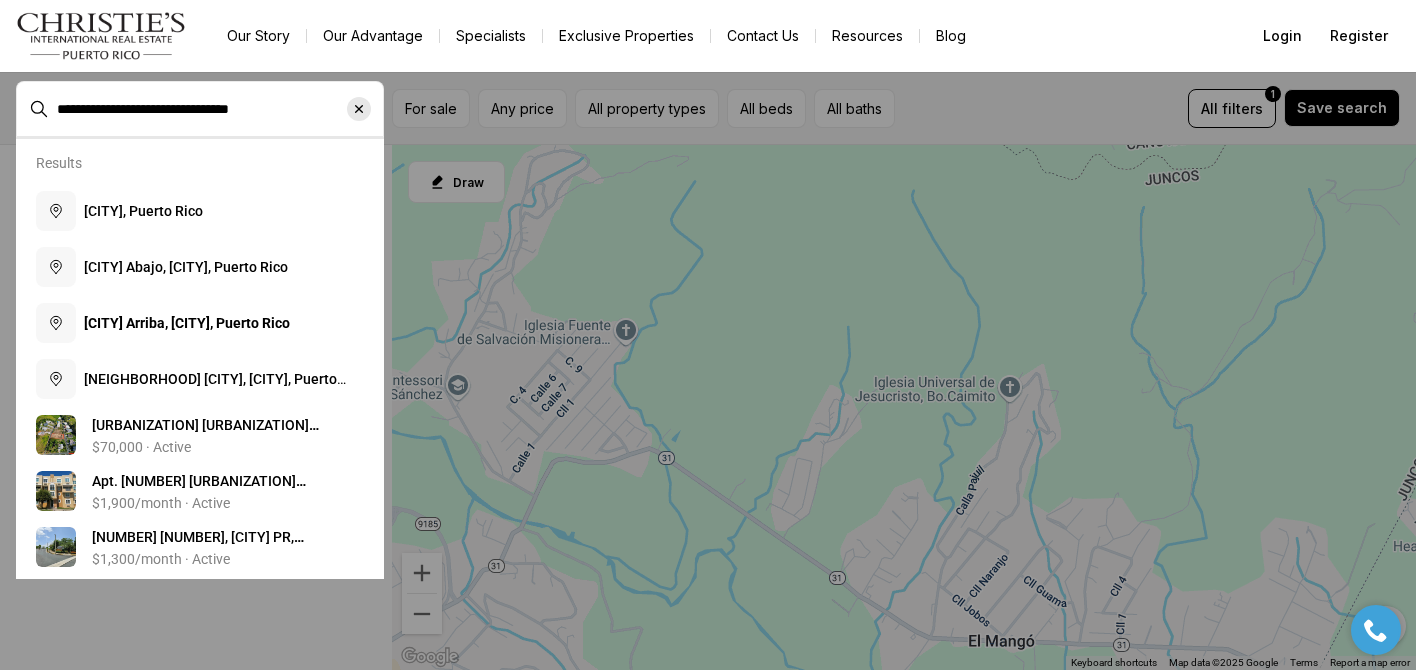 click 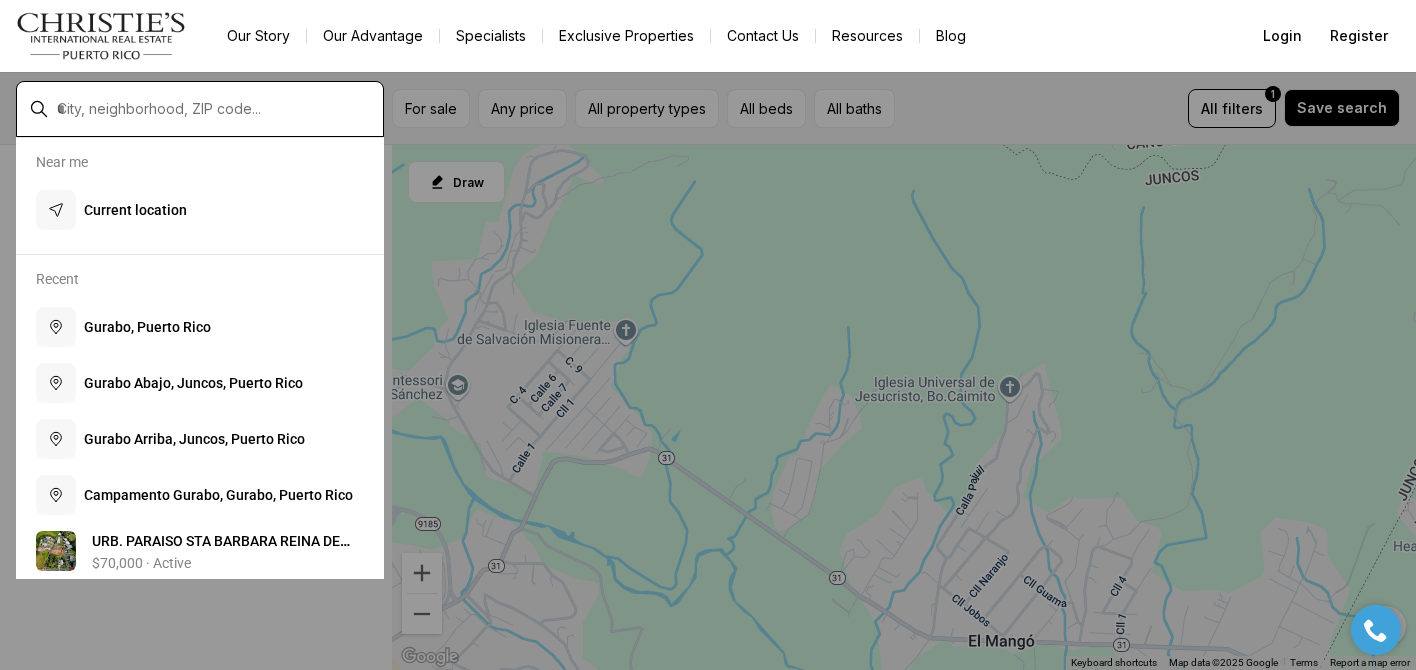 click at bounding box center (216, 109) 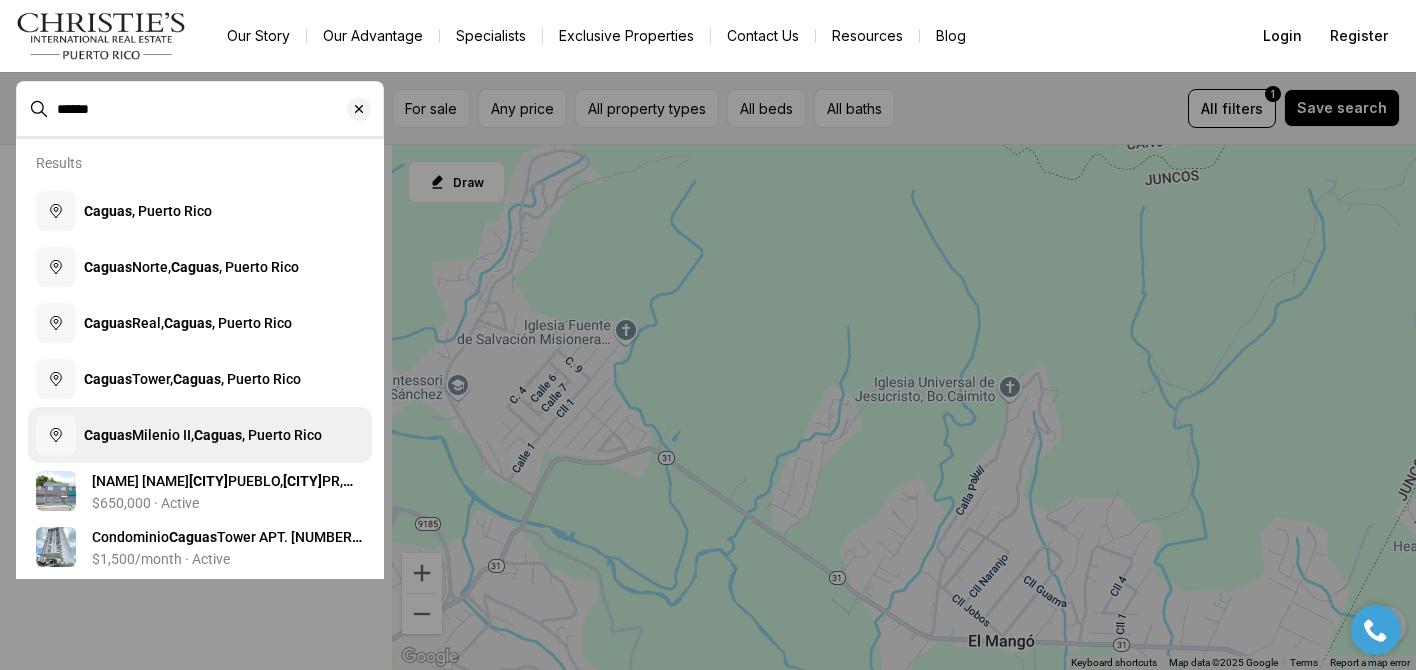 click on "[CITY] Milenio II, [CITY] , Puerto Rico" at bounding box center (203, 435) 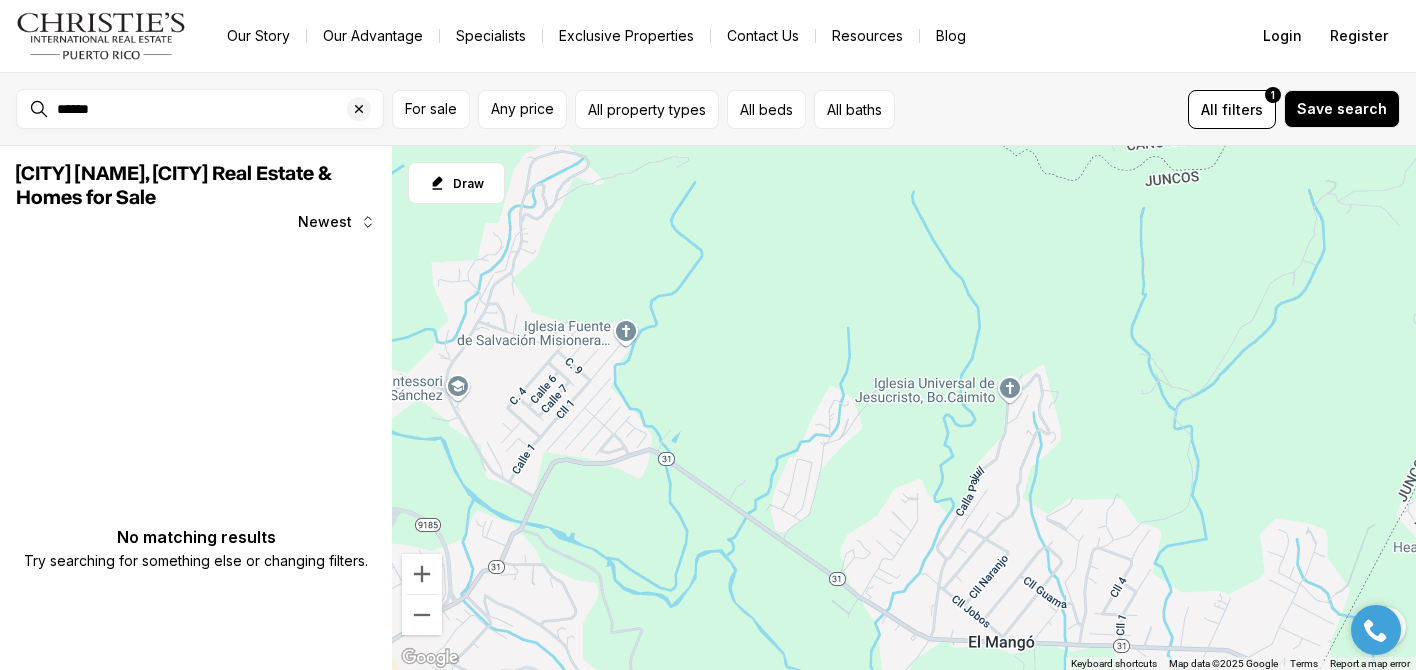 type on "**********" 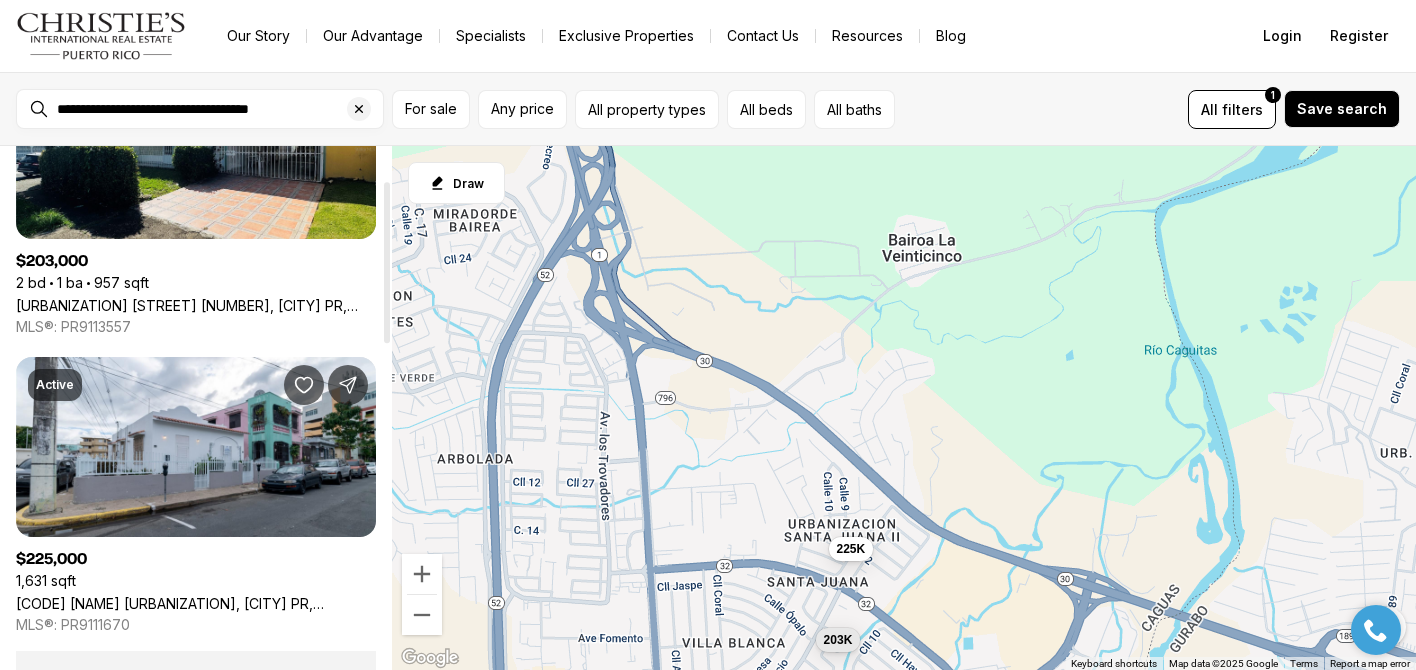 scroll, scrollTop: 0, scrollLeft: 0, axis: both 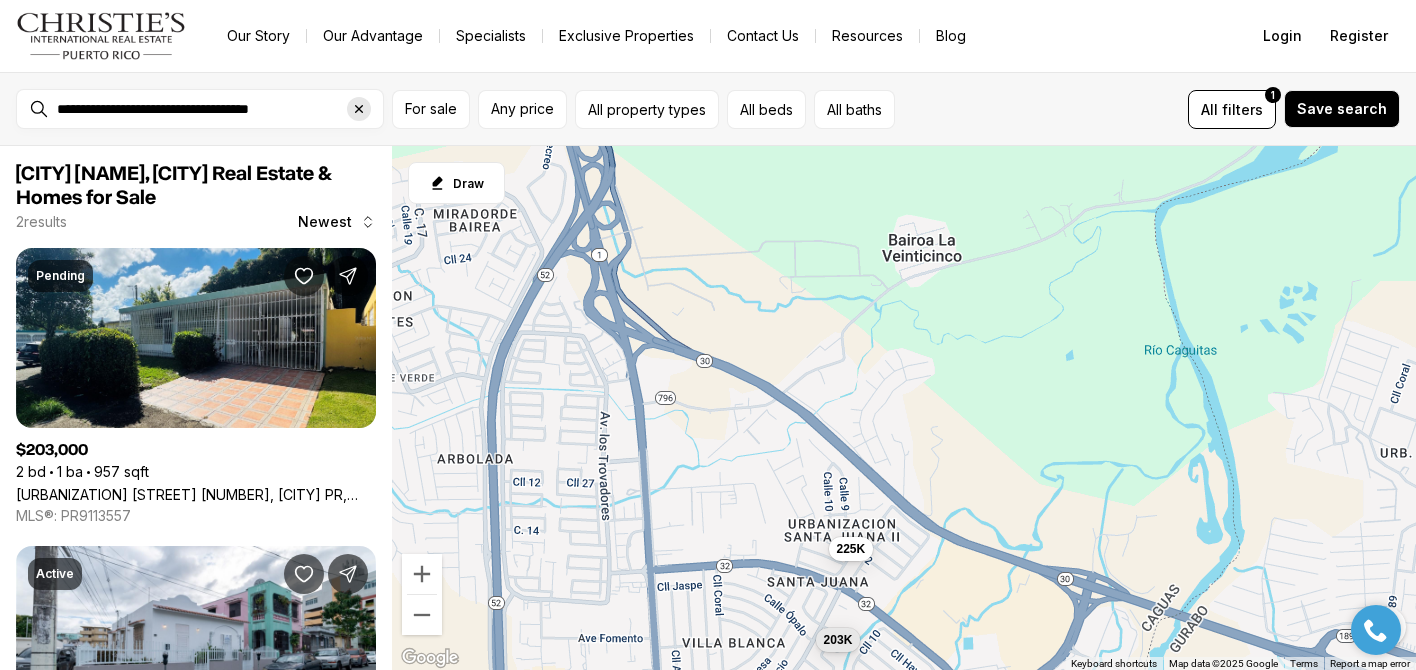 click 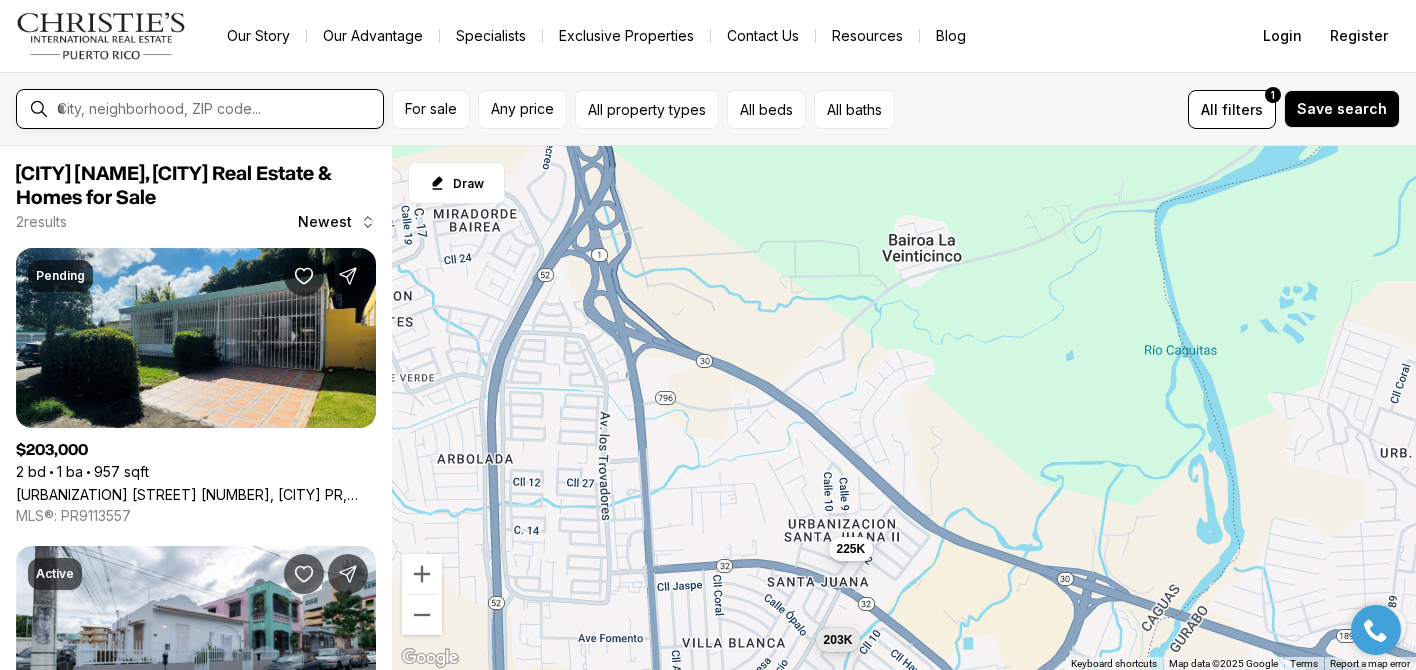 click at bounding box center [216, 109] 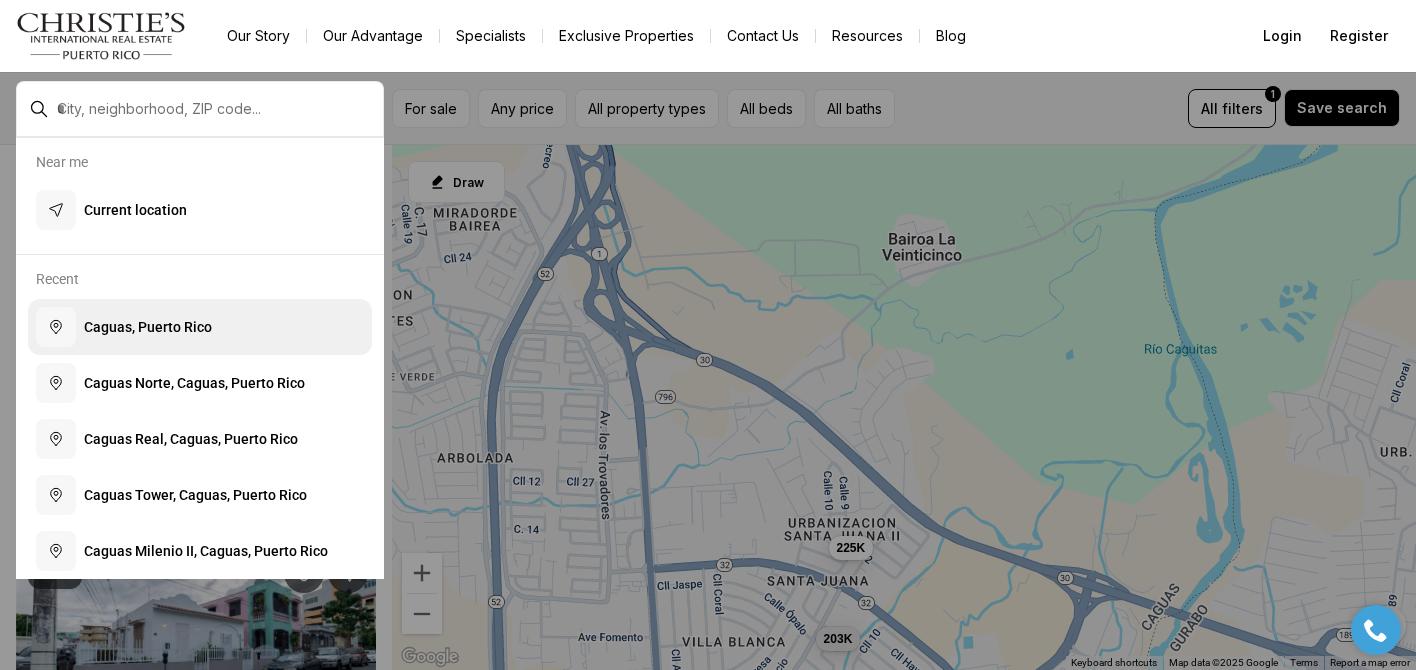 click on "[CITY] , Puerto Rico" at bounding box center (148, 327) 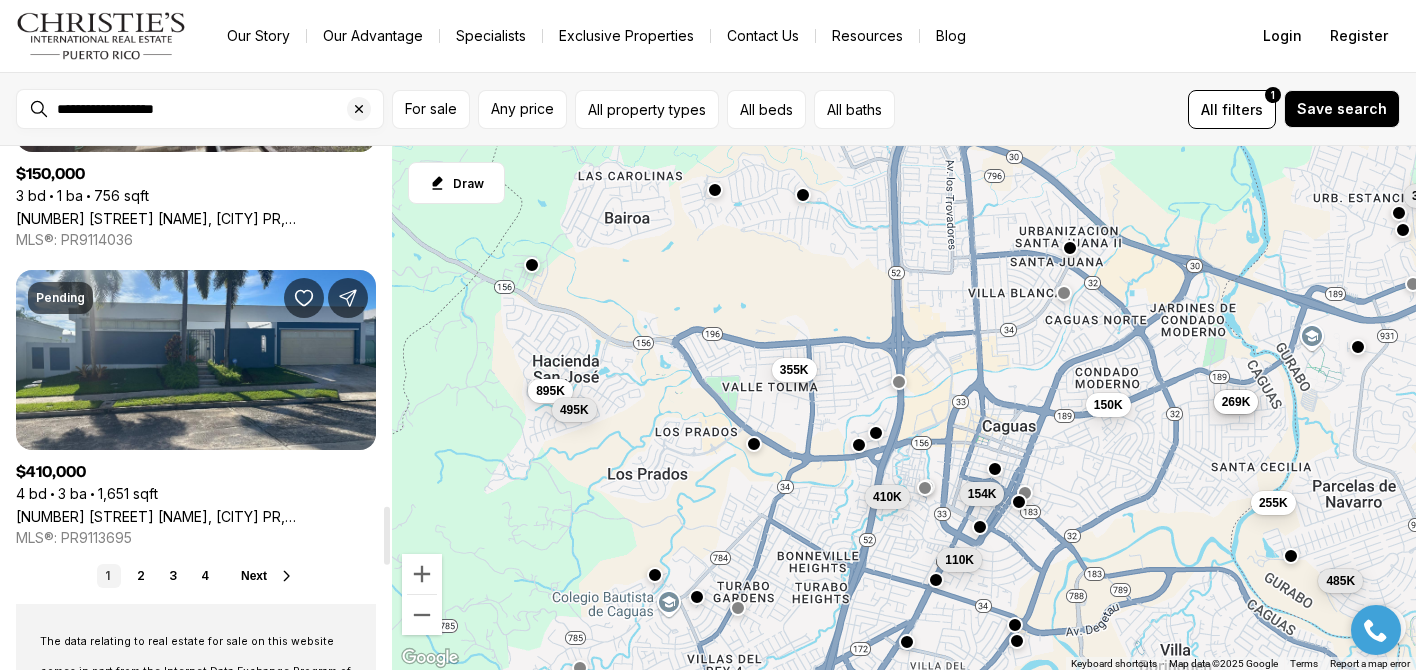 scroll, scrollTop: 3262, scrollLeft: 0, axis: vertical 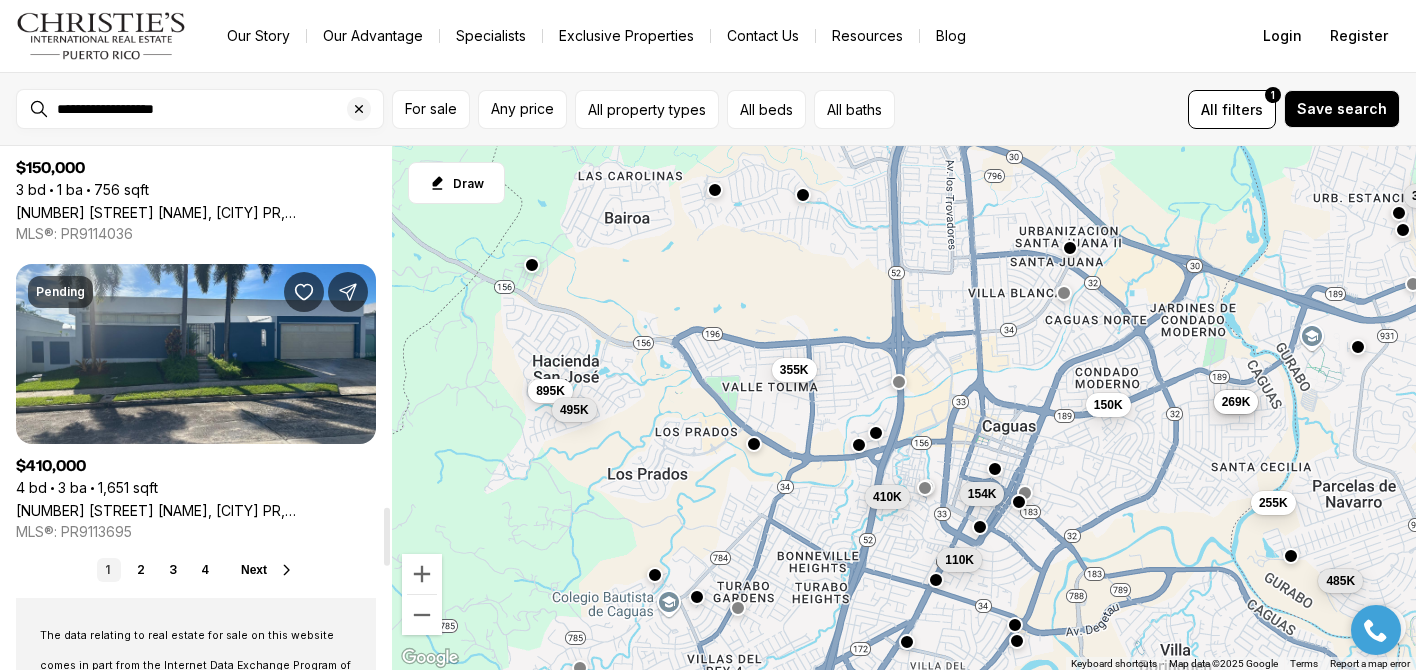 click on "Next" at bounding box center [254, 570] 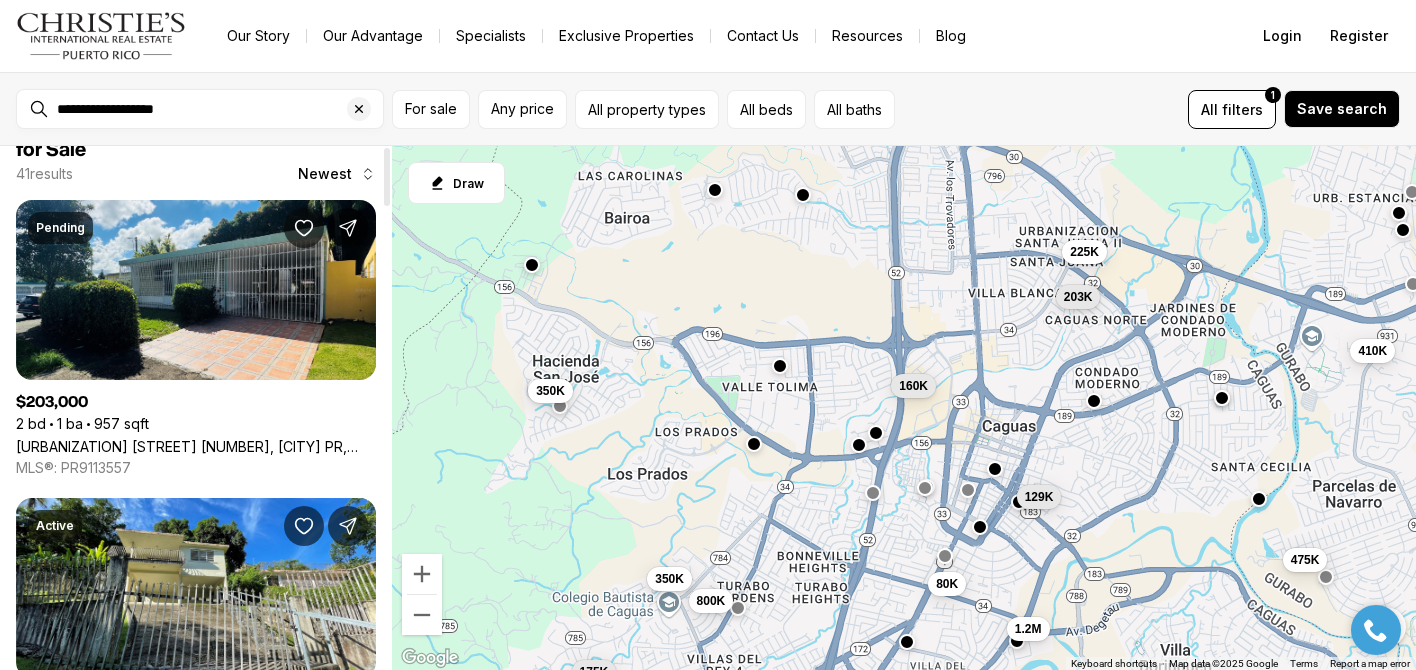 scroll, scrollTop: 0, scrollLeft: 0, axis: both 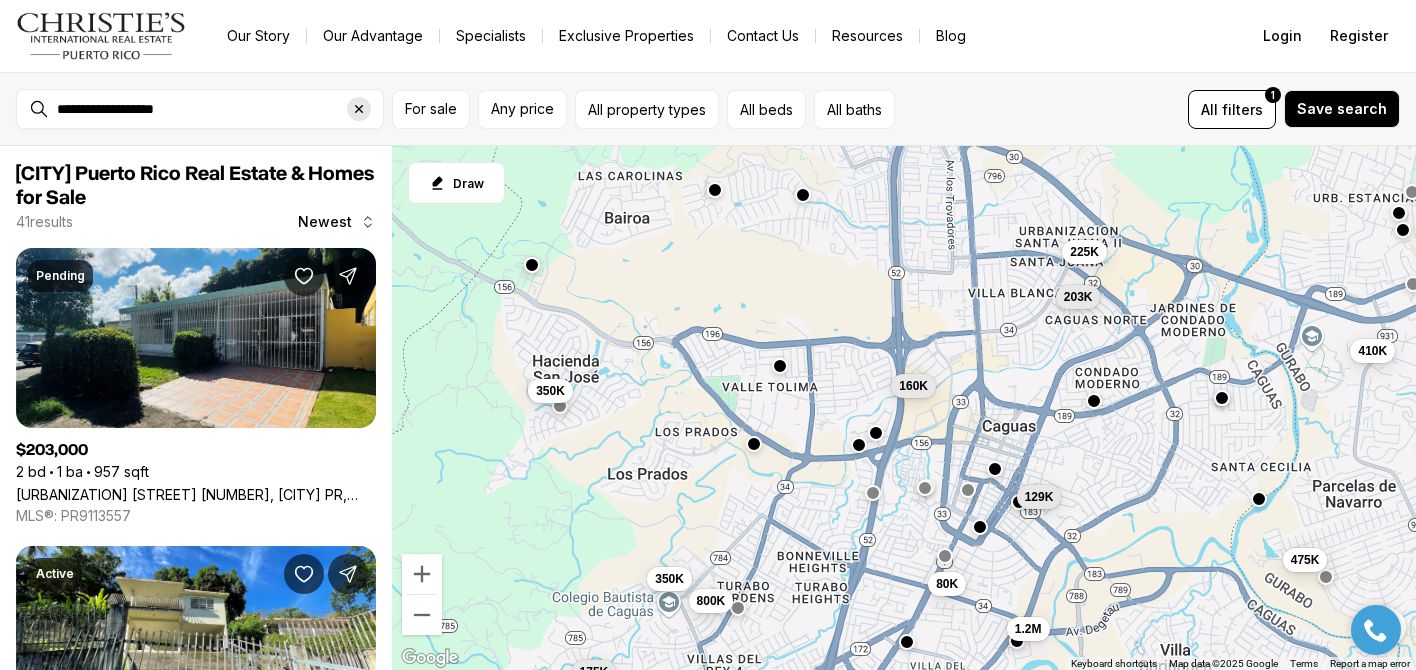 click 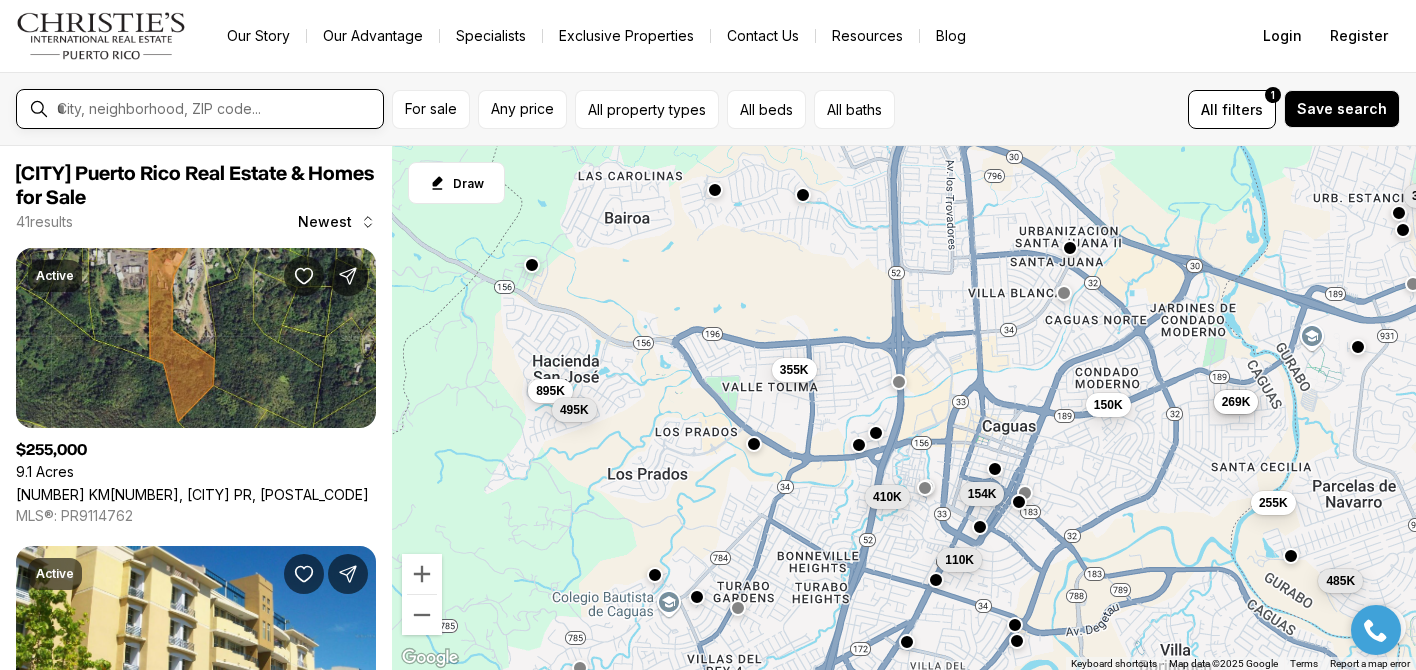 click at bounding box center [216, 109] 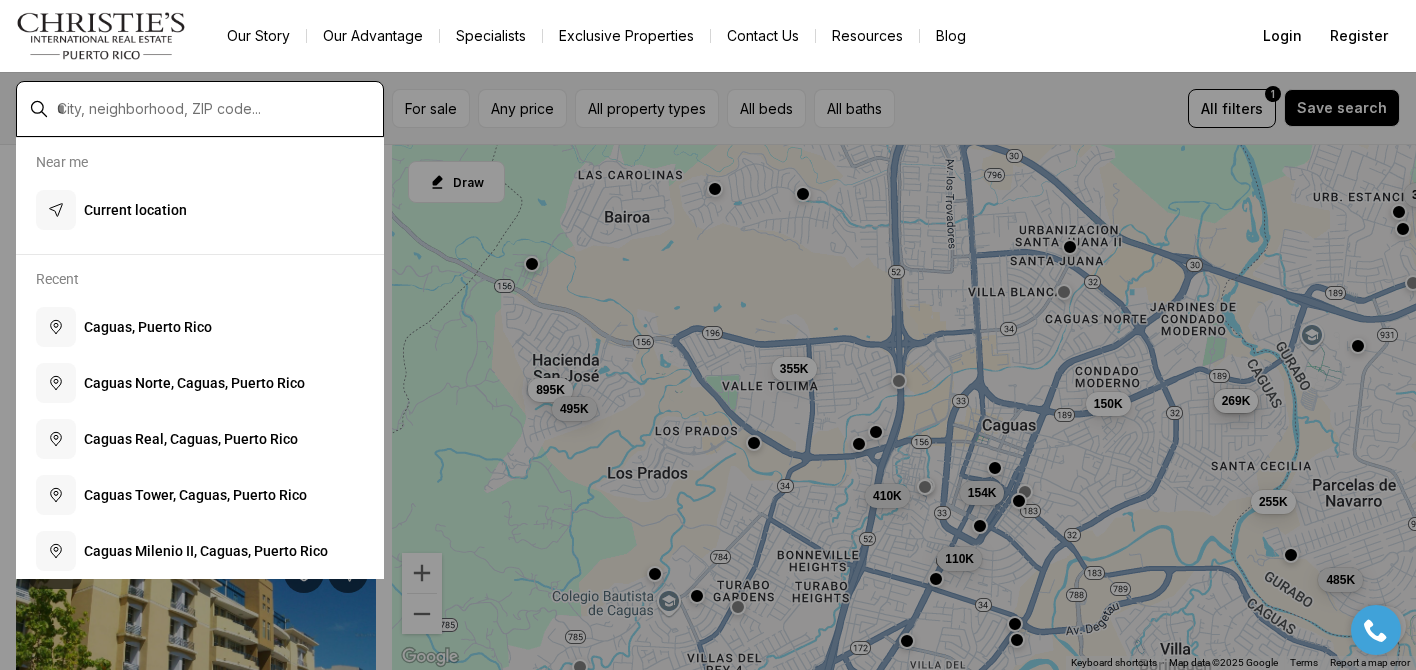 click at bounding box center [216, 109] 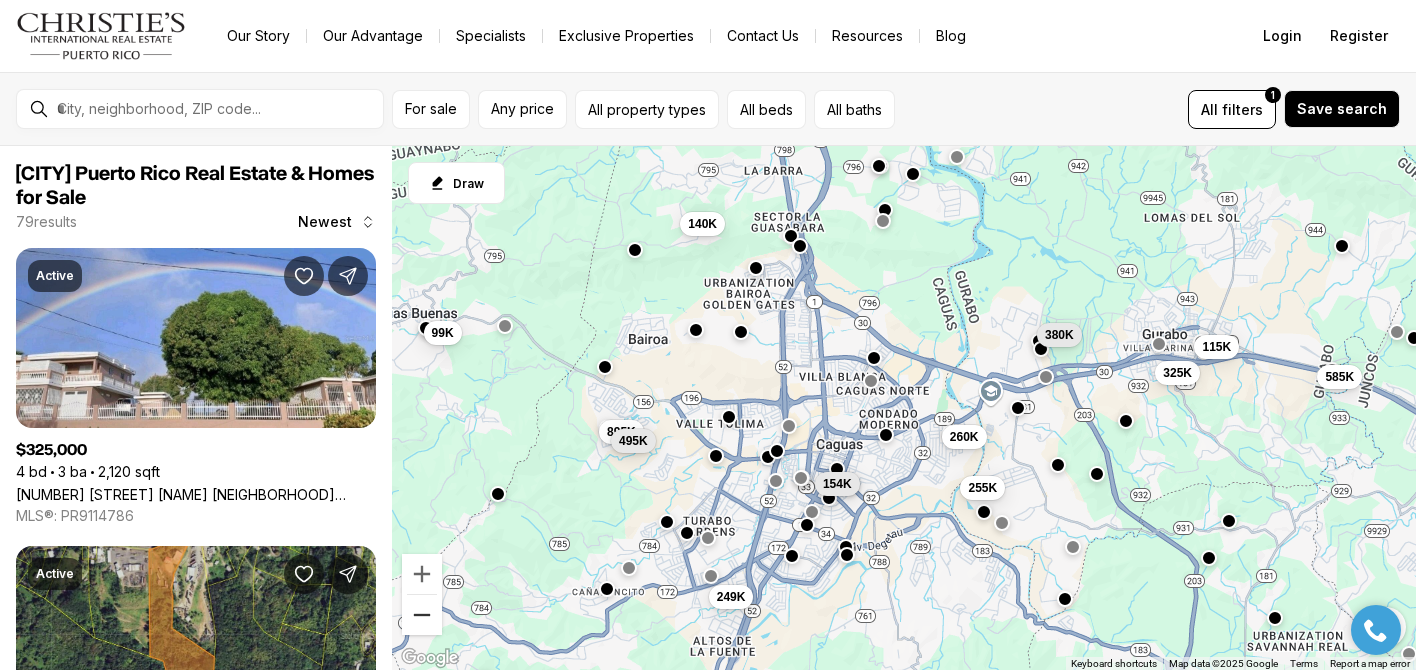 click at bounding box center [422, 615] 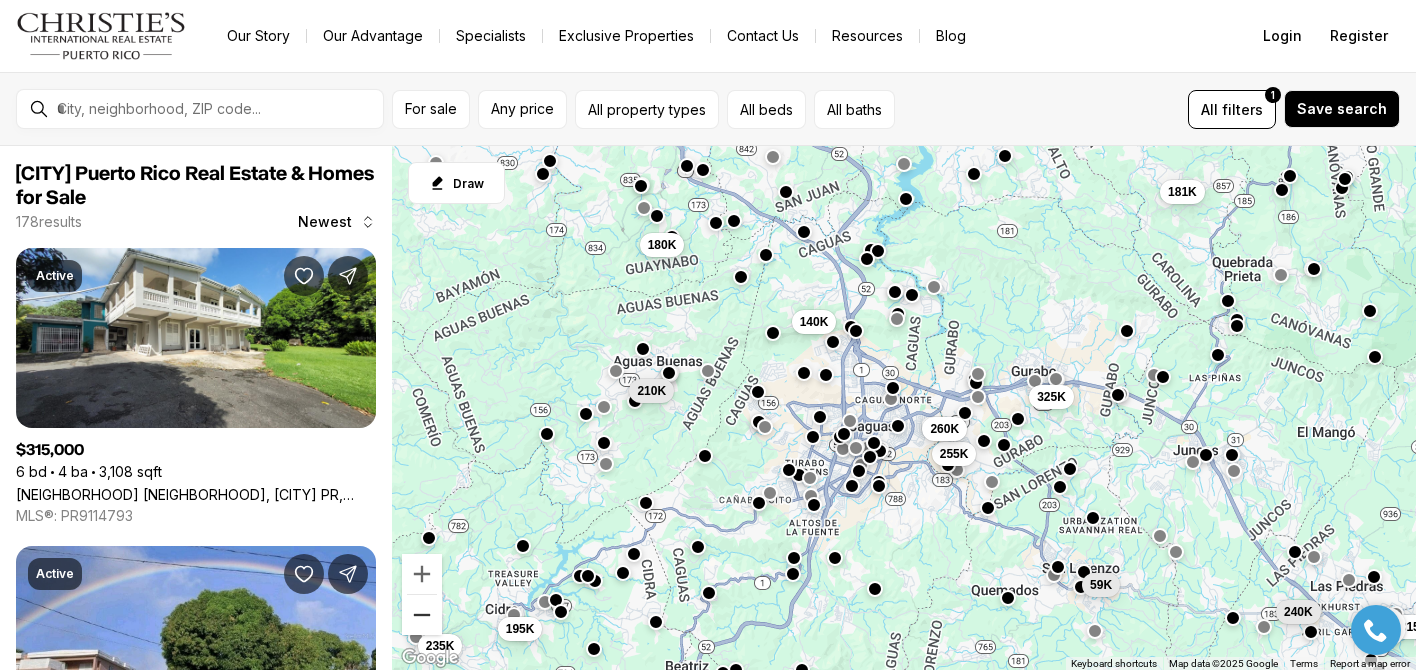 click at bounding box center (422, 615) 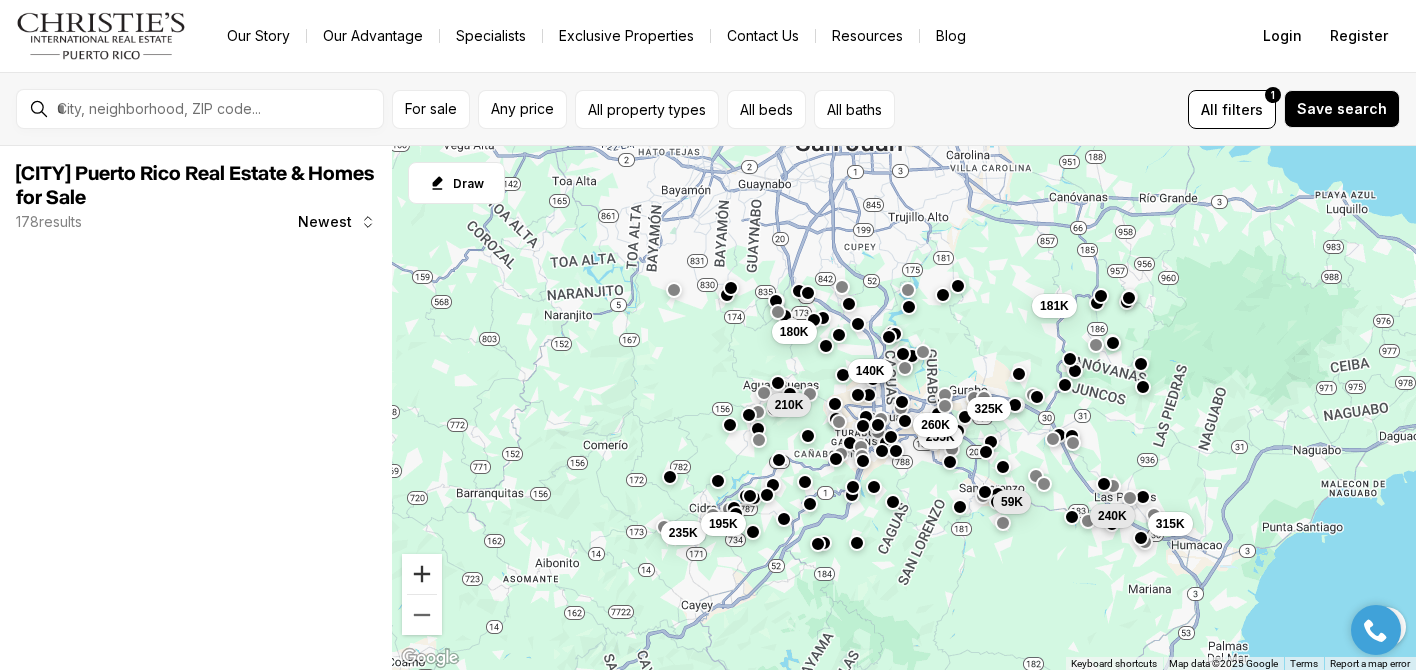click at bounding box center (422, 574) 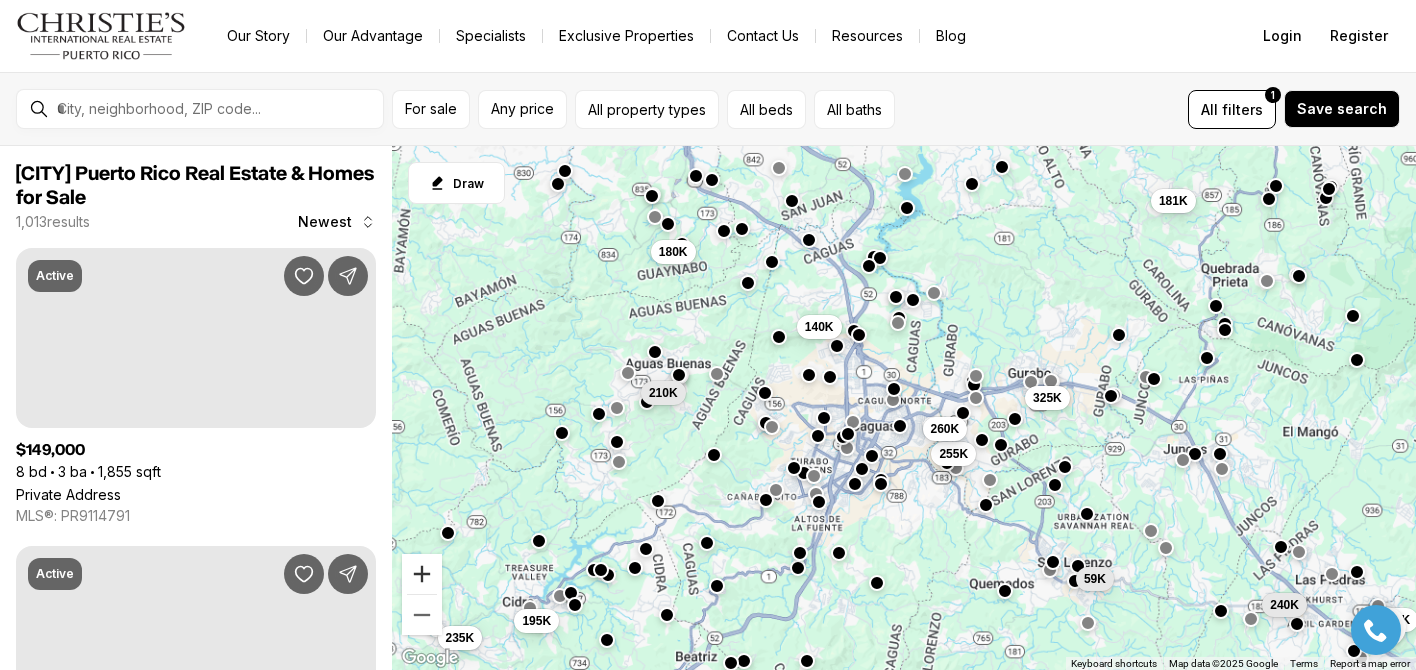 click at bounding box center [422, 574] 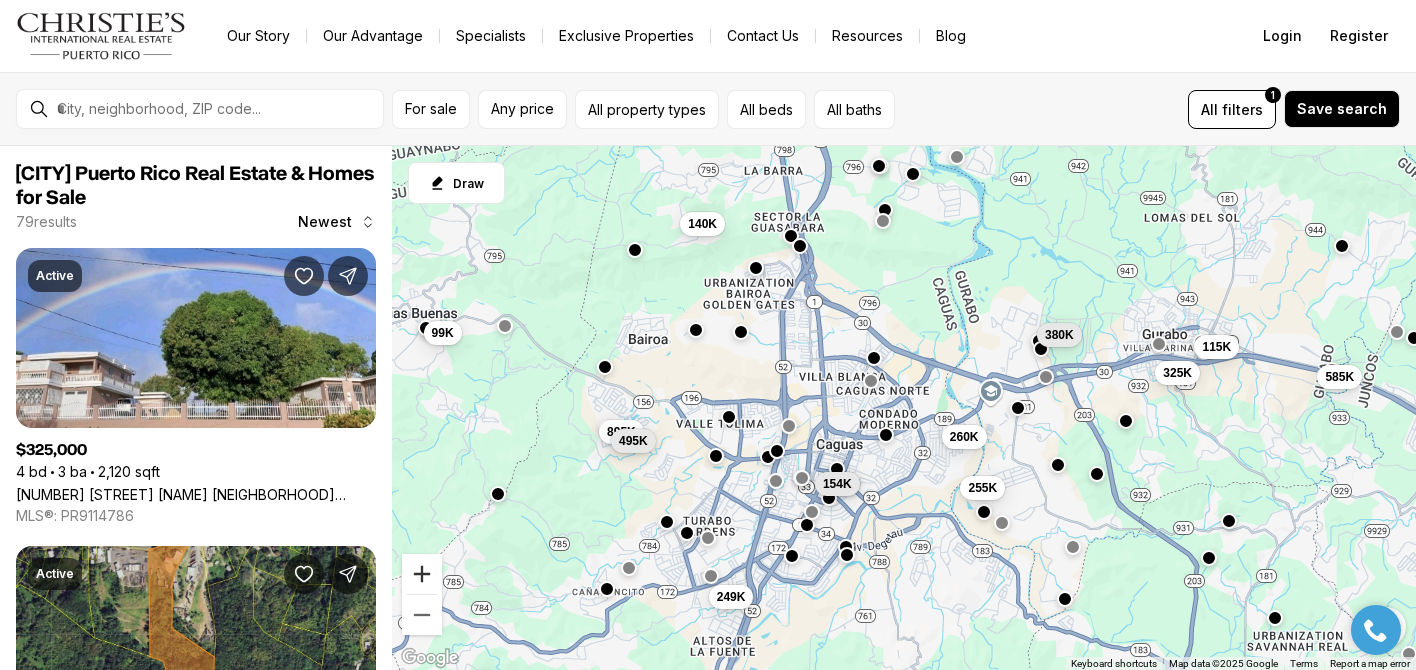 click at bounding box center [422, 574] 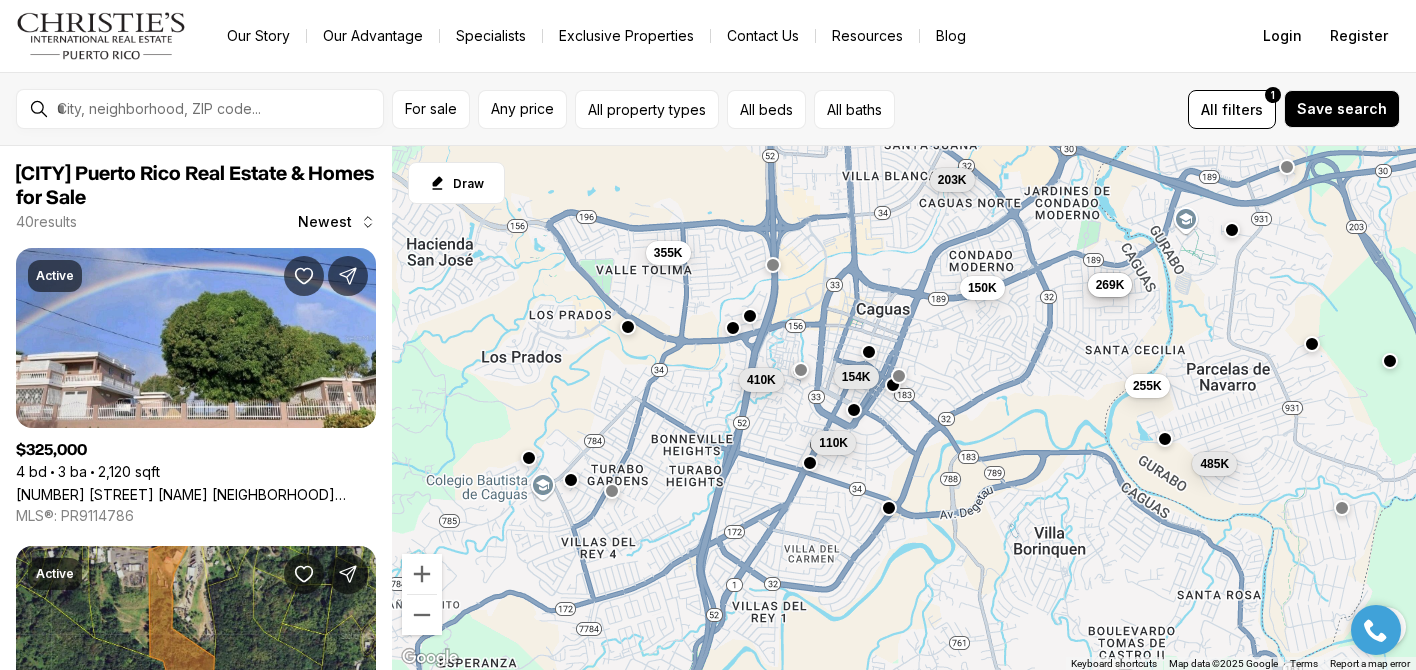 drag, startPoint x: 576, startPoint y: 494, endPoint x: 687, endPoint y: 325, distance: 202.19298 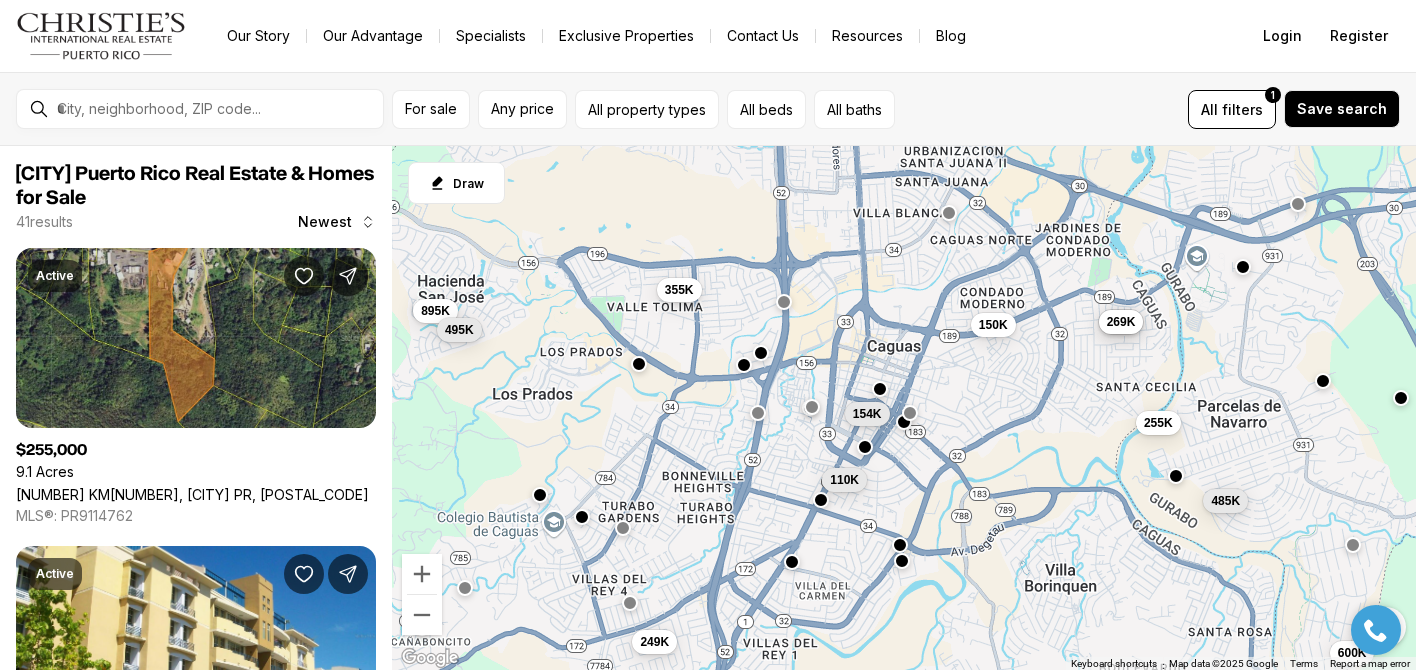 drag, startPoint x: 684, startPoint y: 317, endPoint x: 695, endPoint y: 351, distance: 35.735138 